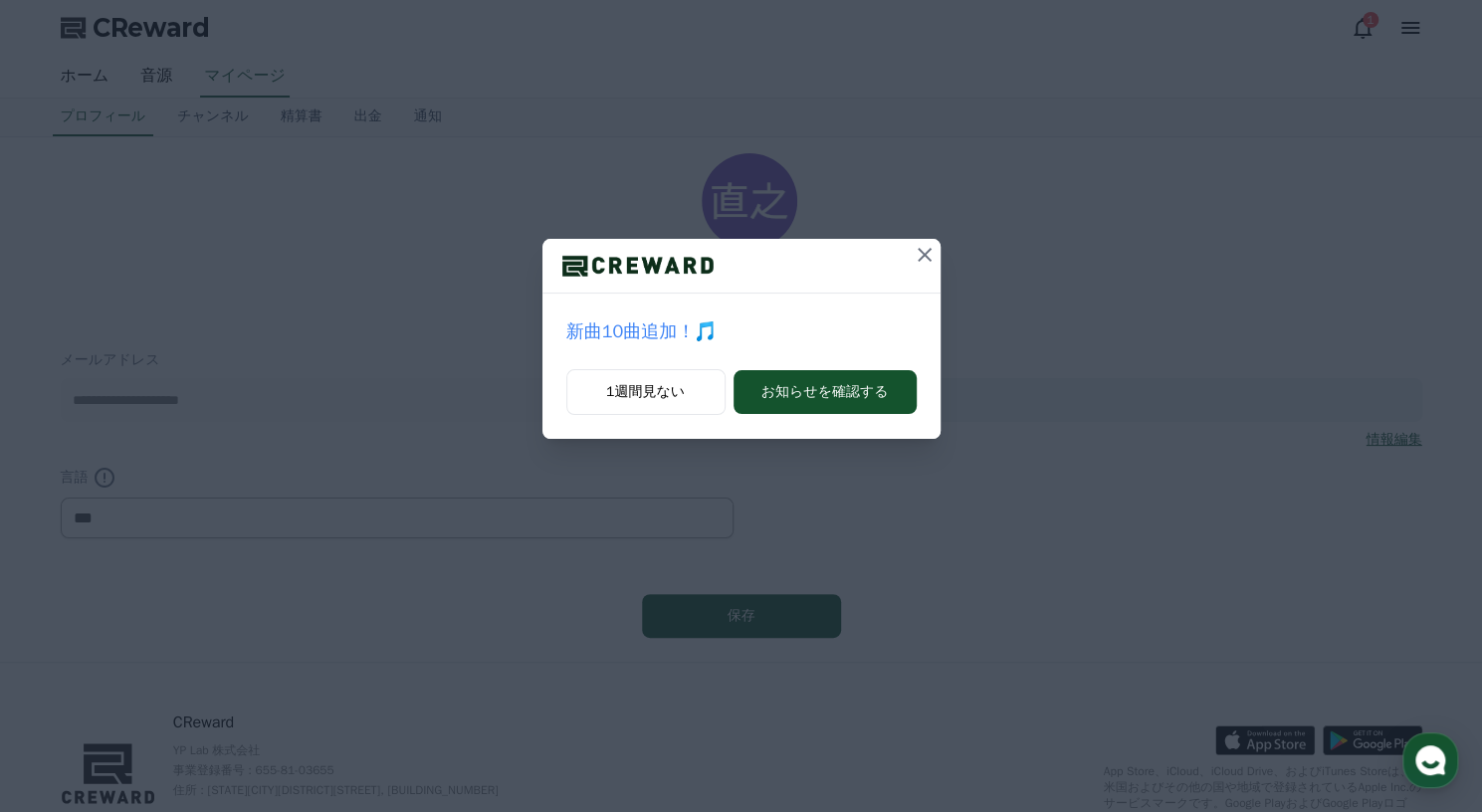 scroll, scrollTop: 0, scrollLeft: 0, axis: both 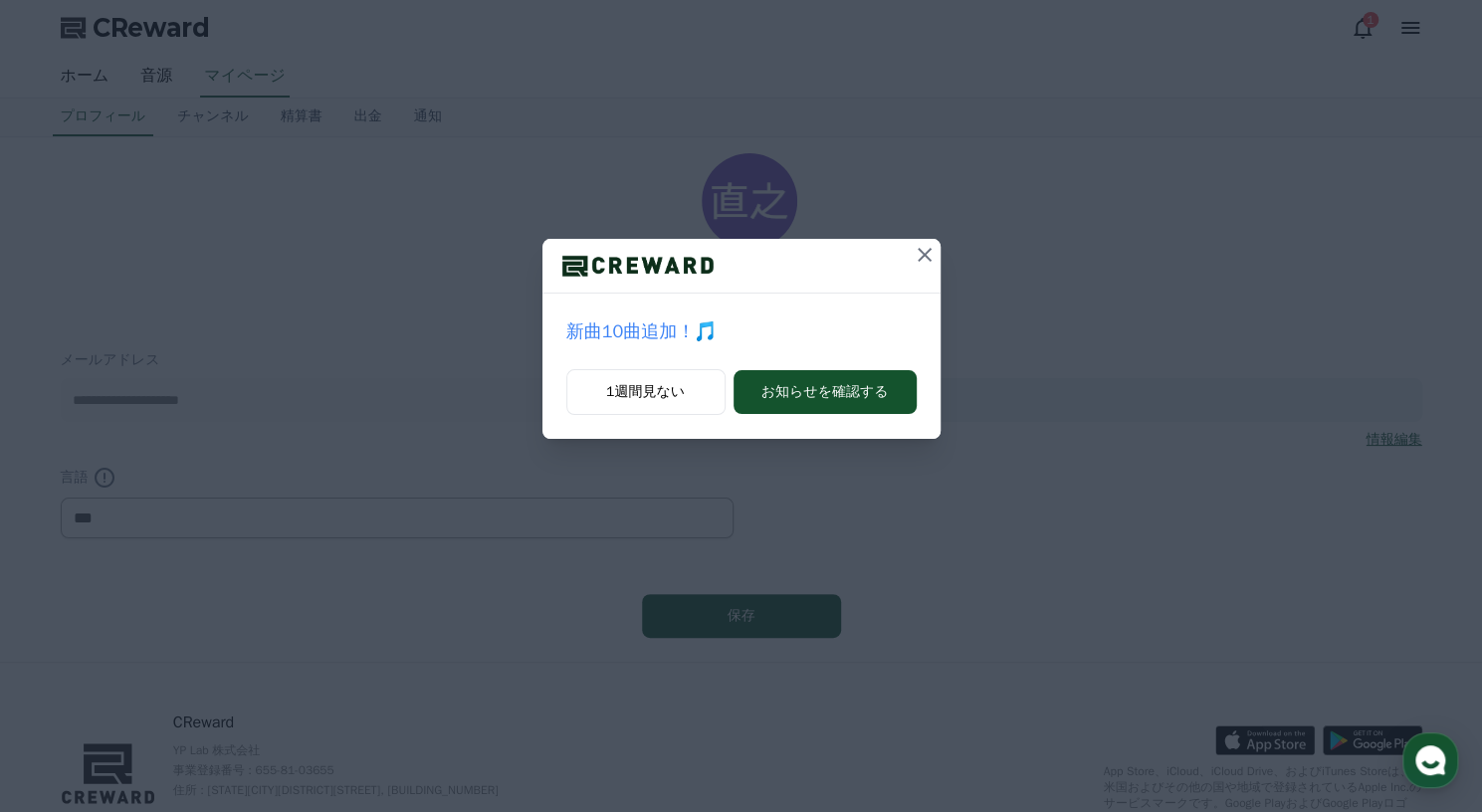 click 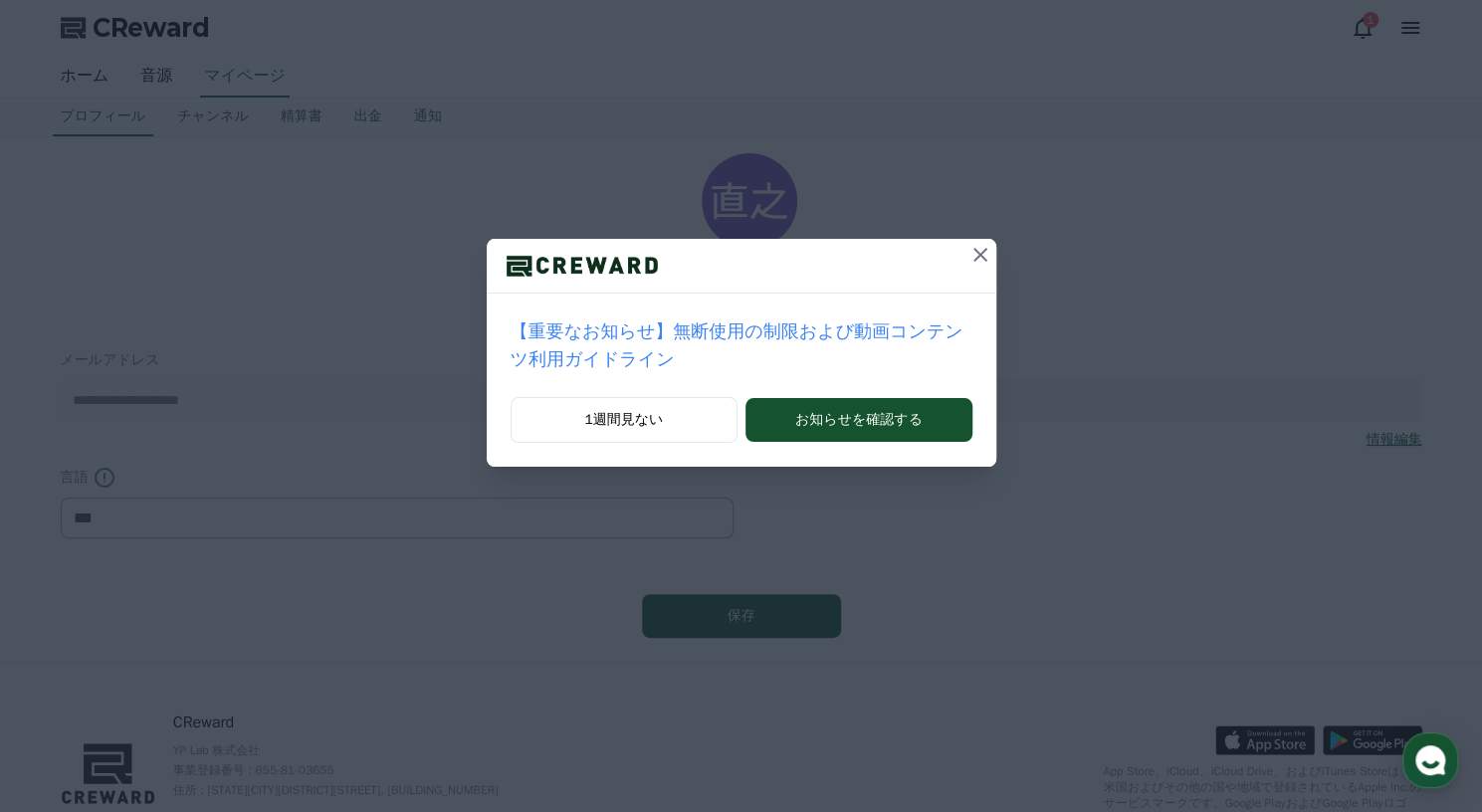 click 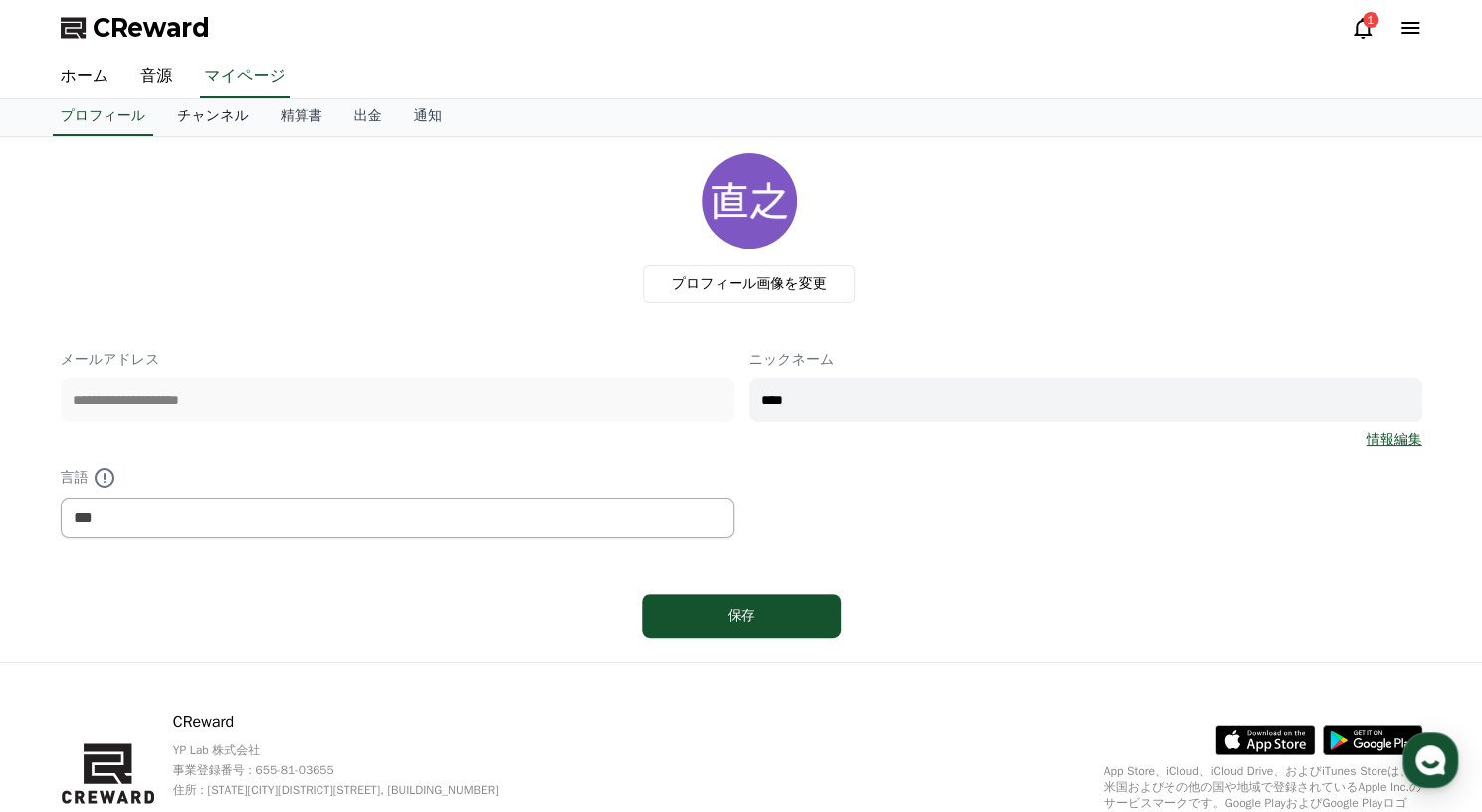 click on "チャンネル" at bounding box center (213, 117) 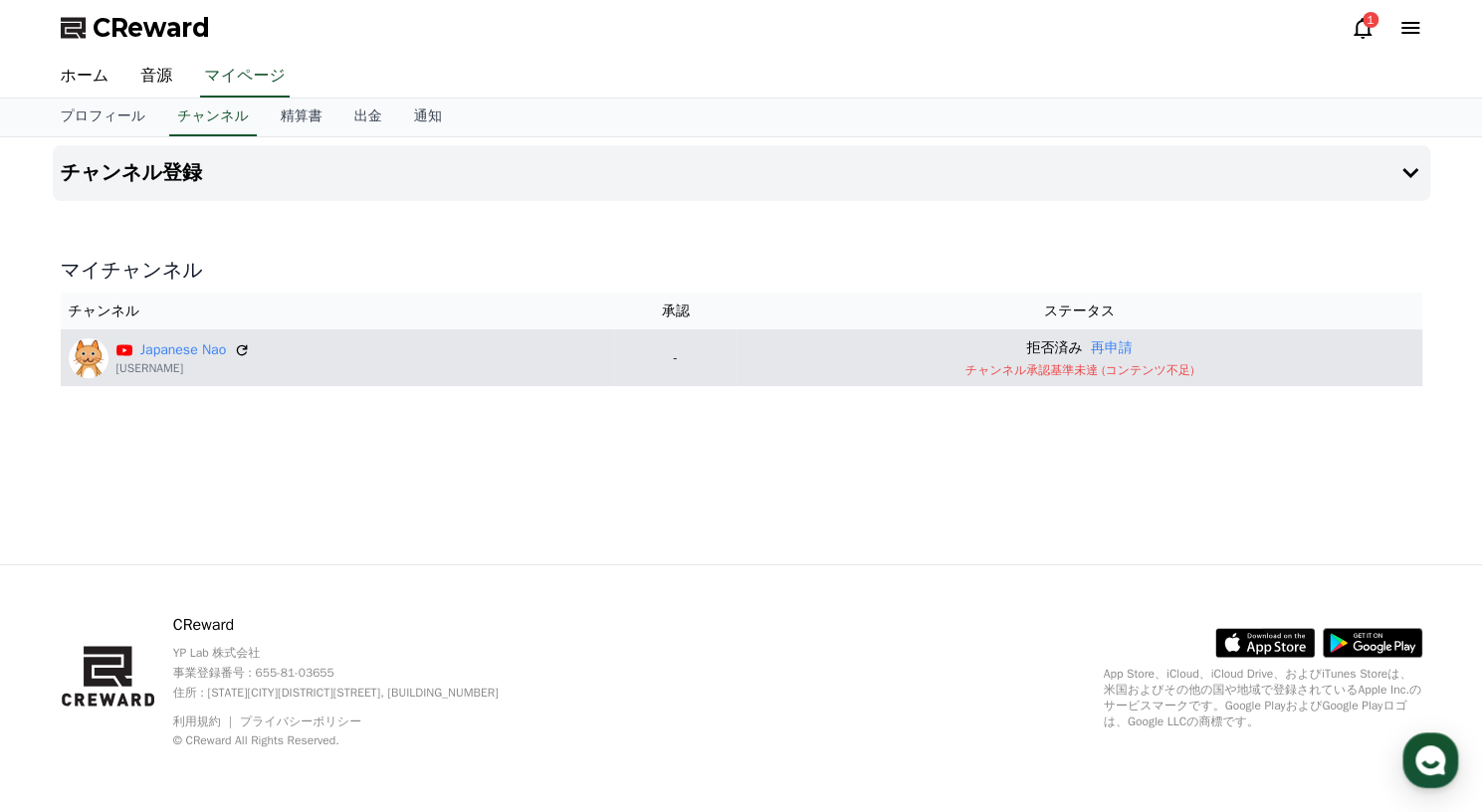 click on "[FIRST] [USERNAME]" at bounding box center [337, 358] 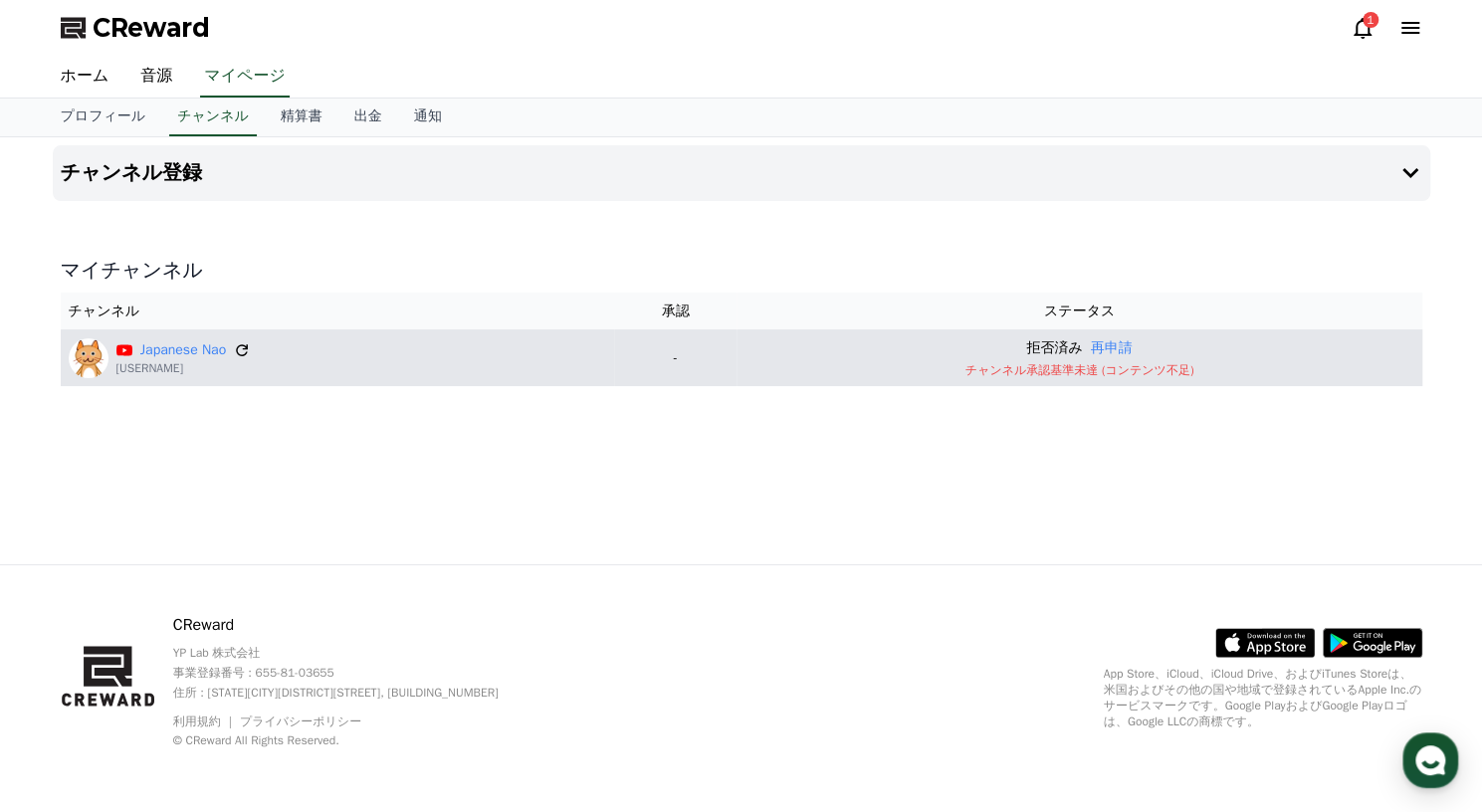 click 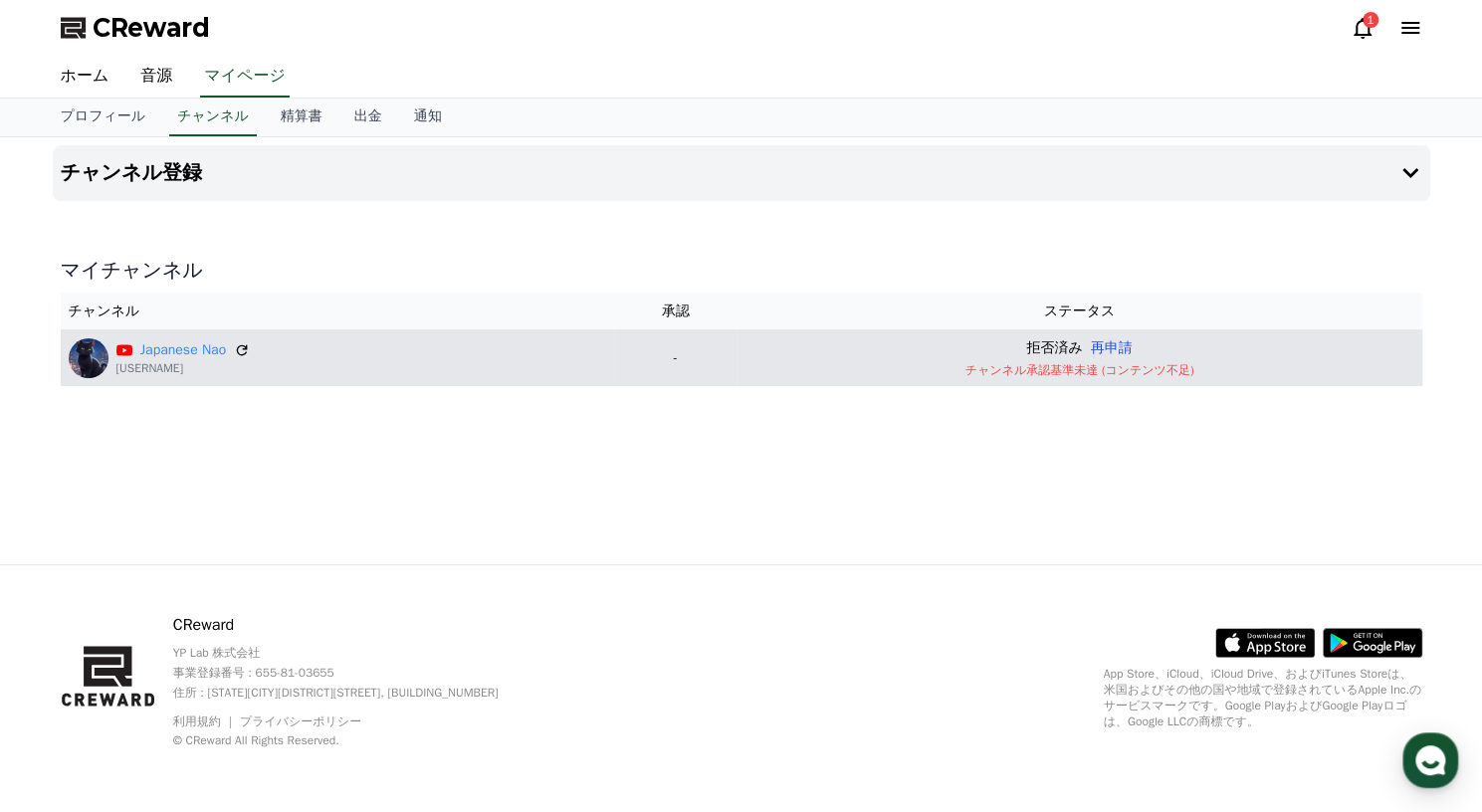 click on "再申請" at bounding box center (1112, 347) 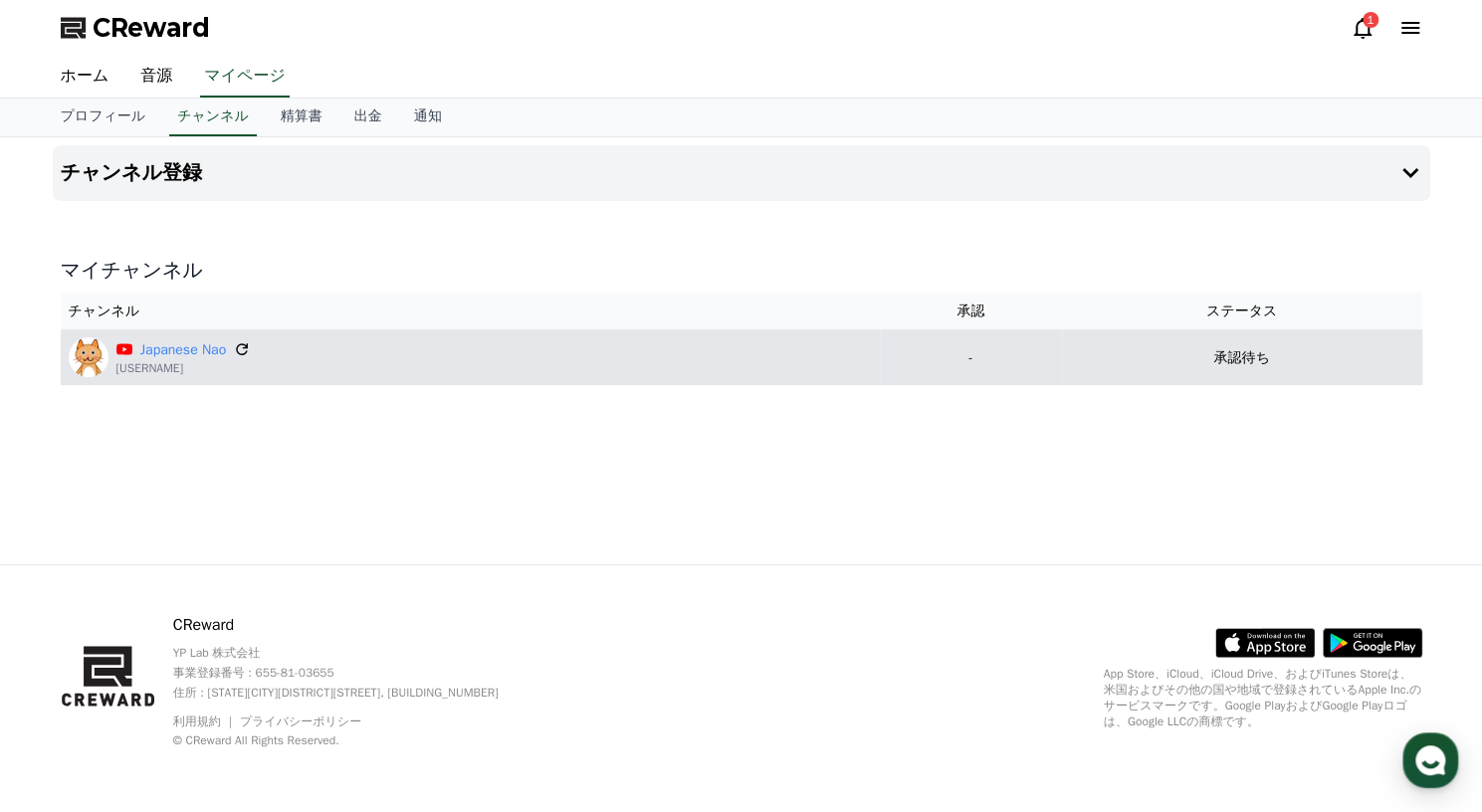 click 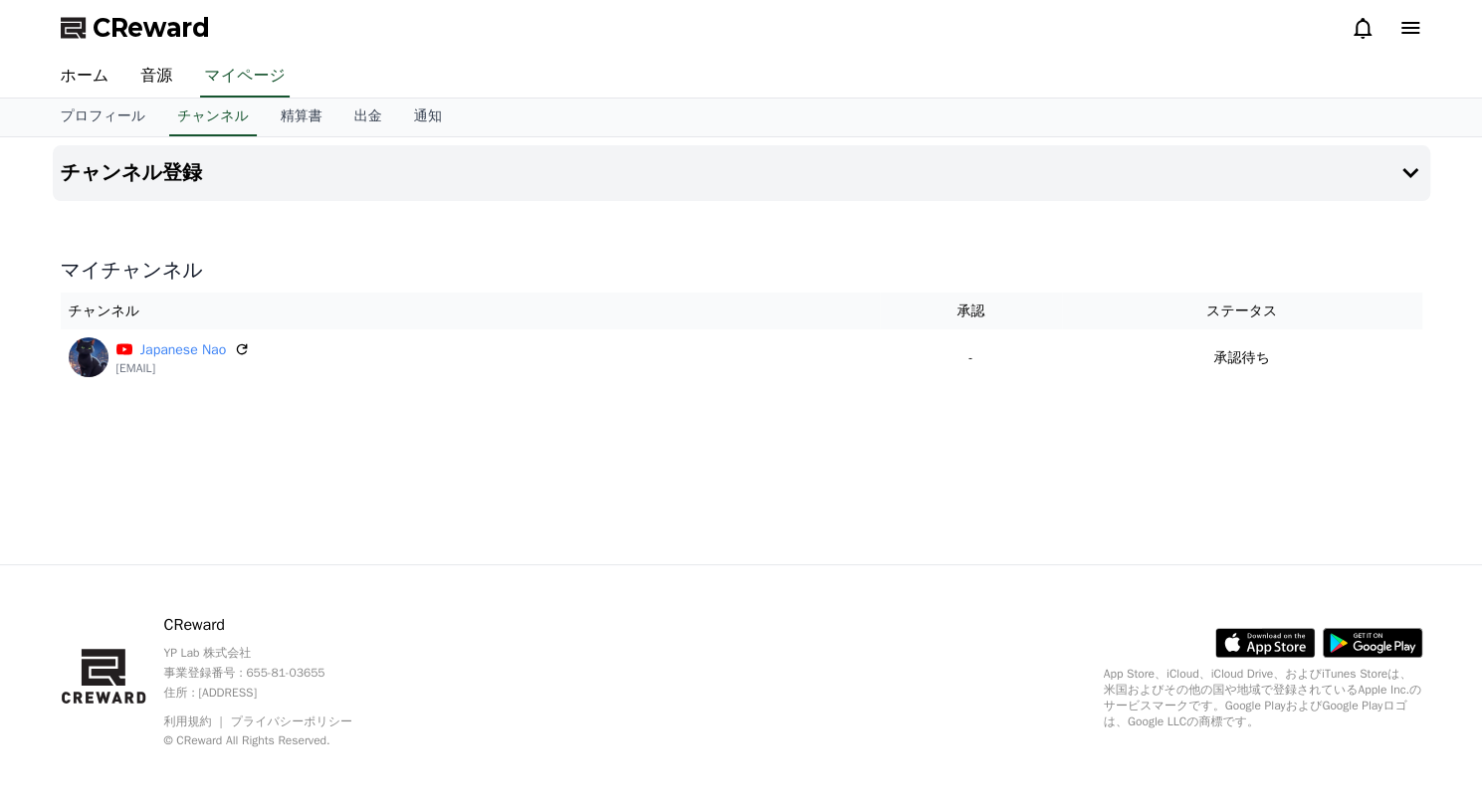 scroll, scrollTop: 0, scrollLeft: 0, axis: both 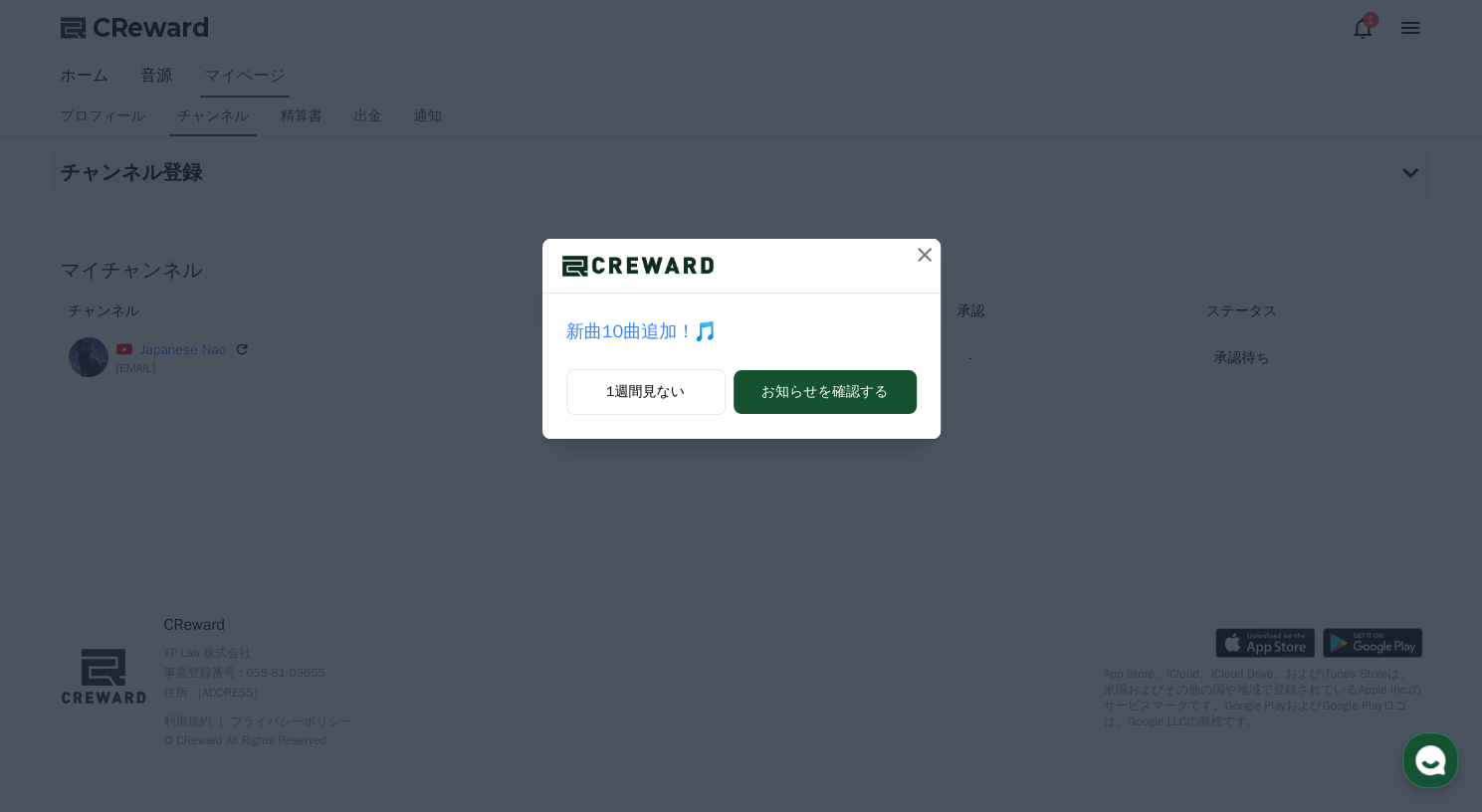 click 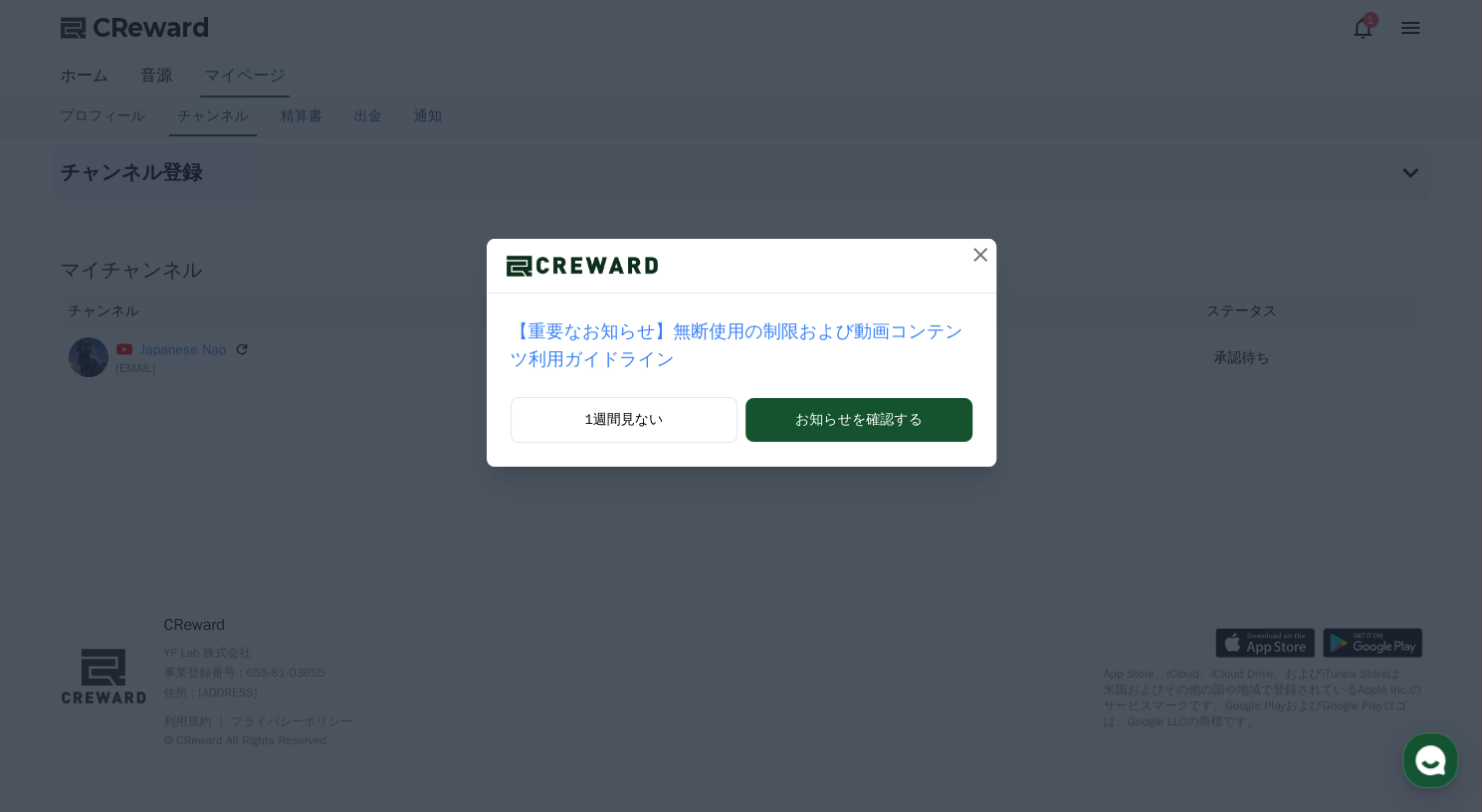 click 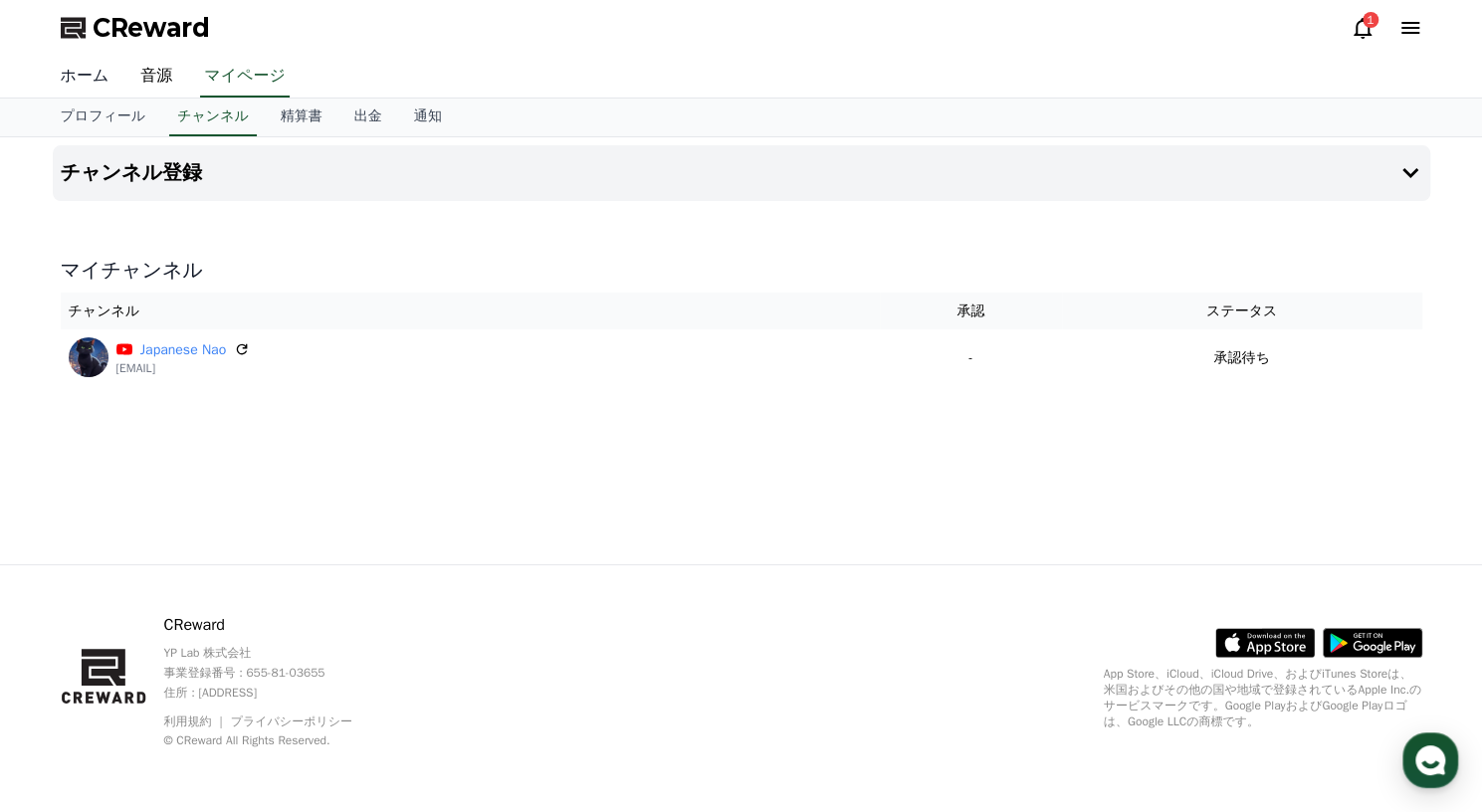 click on "ホーム" at bounding box center (85, 77) 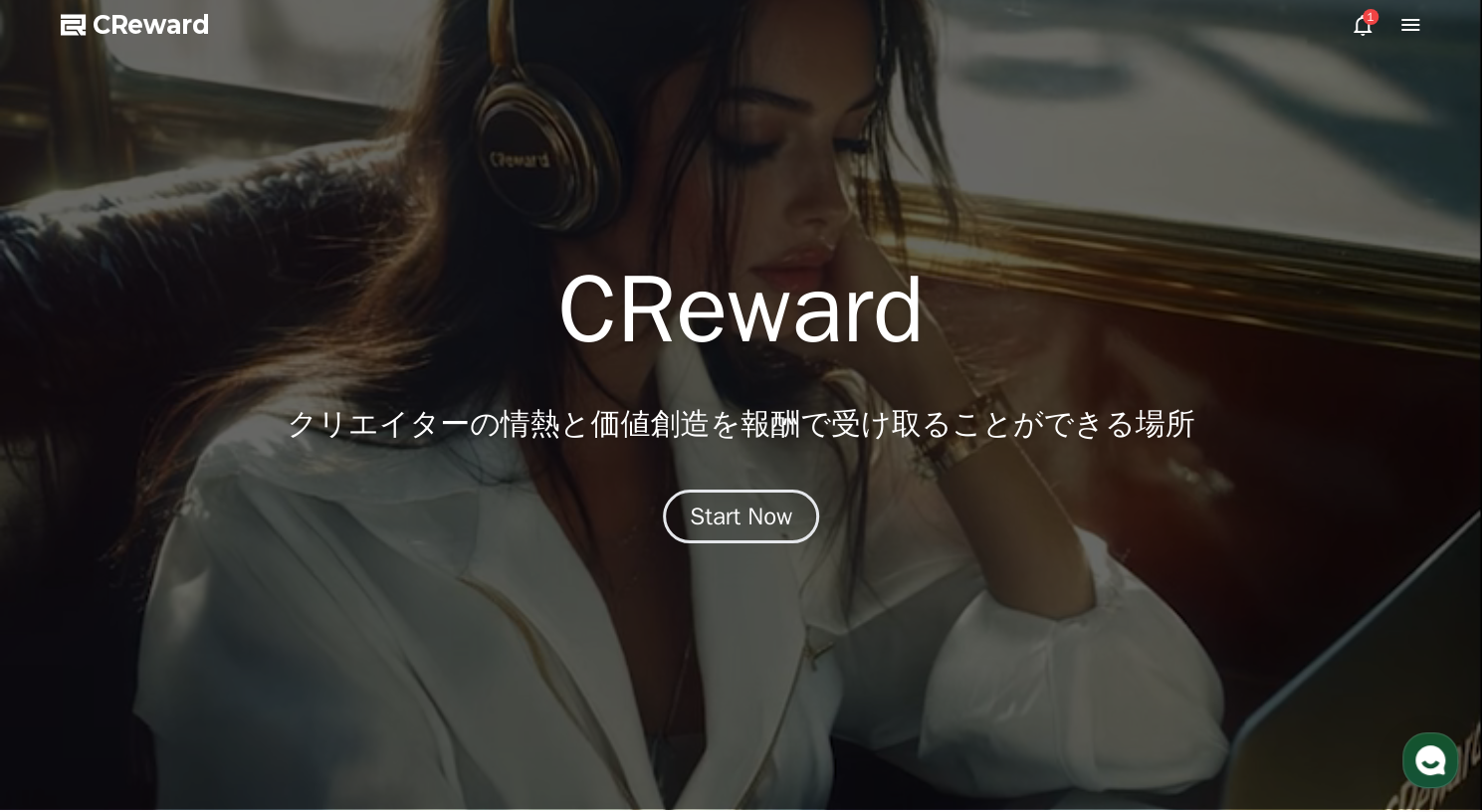 scroll, scrollTop: 0, scrollLeft: 0, axis: both 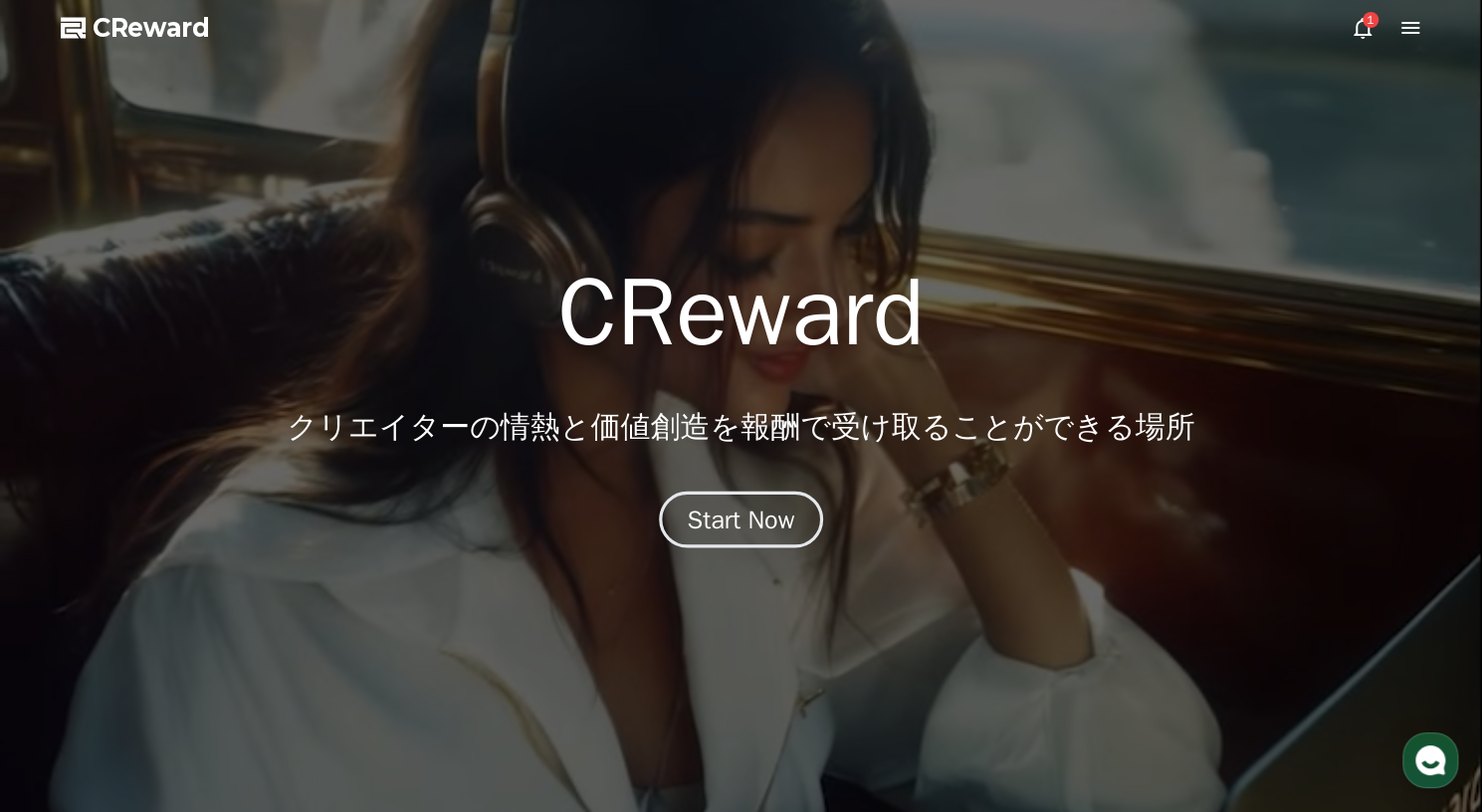 click on "Start Now" at bounding box center [741, 519] 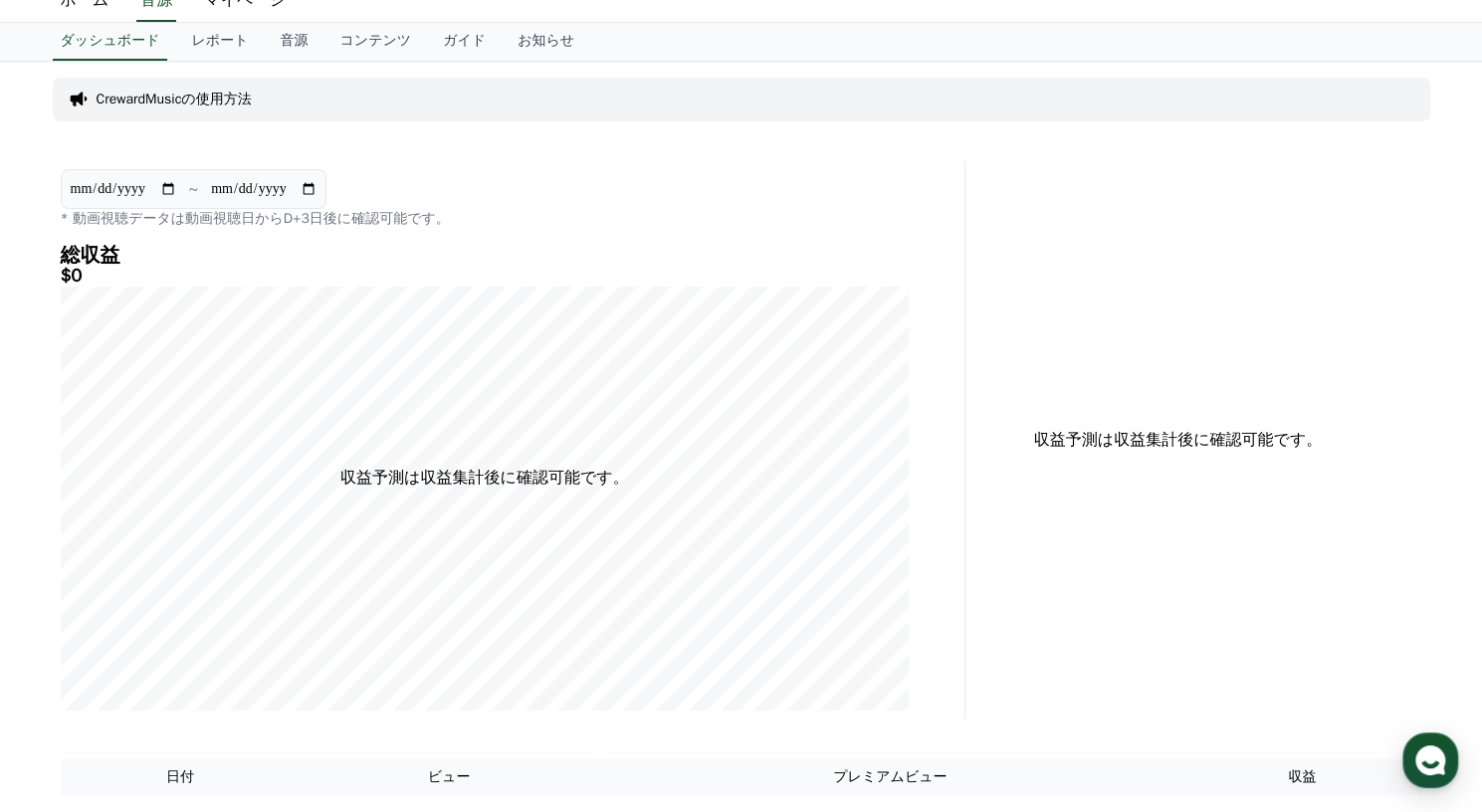 scroll, scrollTop: 0, scrollLeft: 0, axis: both 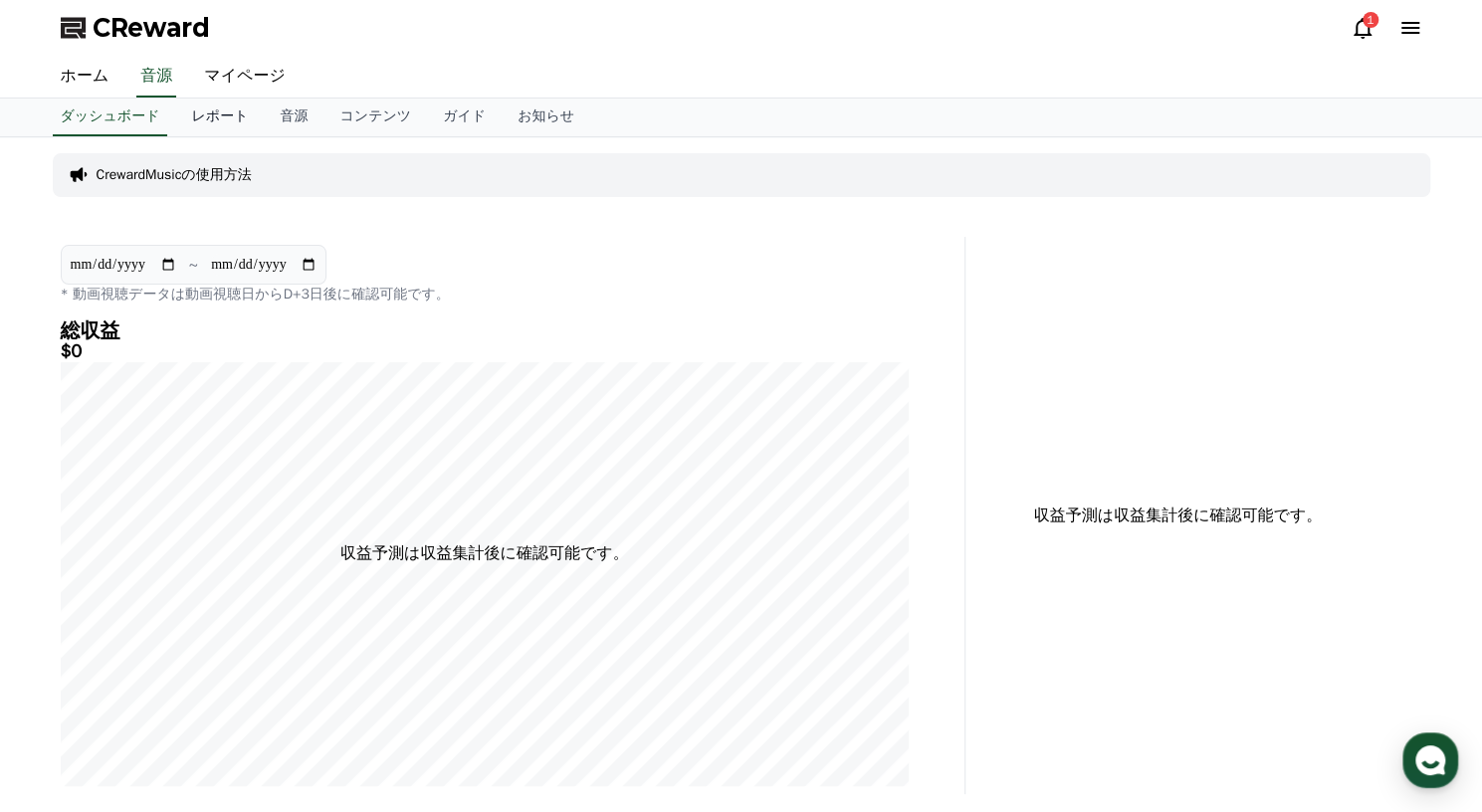 click on "レポート" at bounding box center [219, 117] 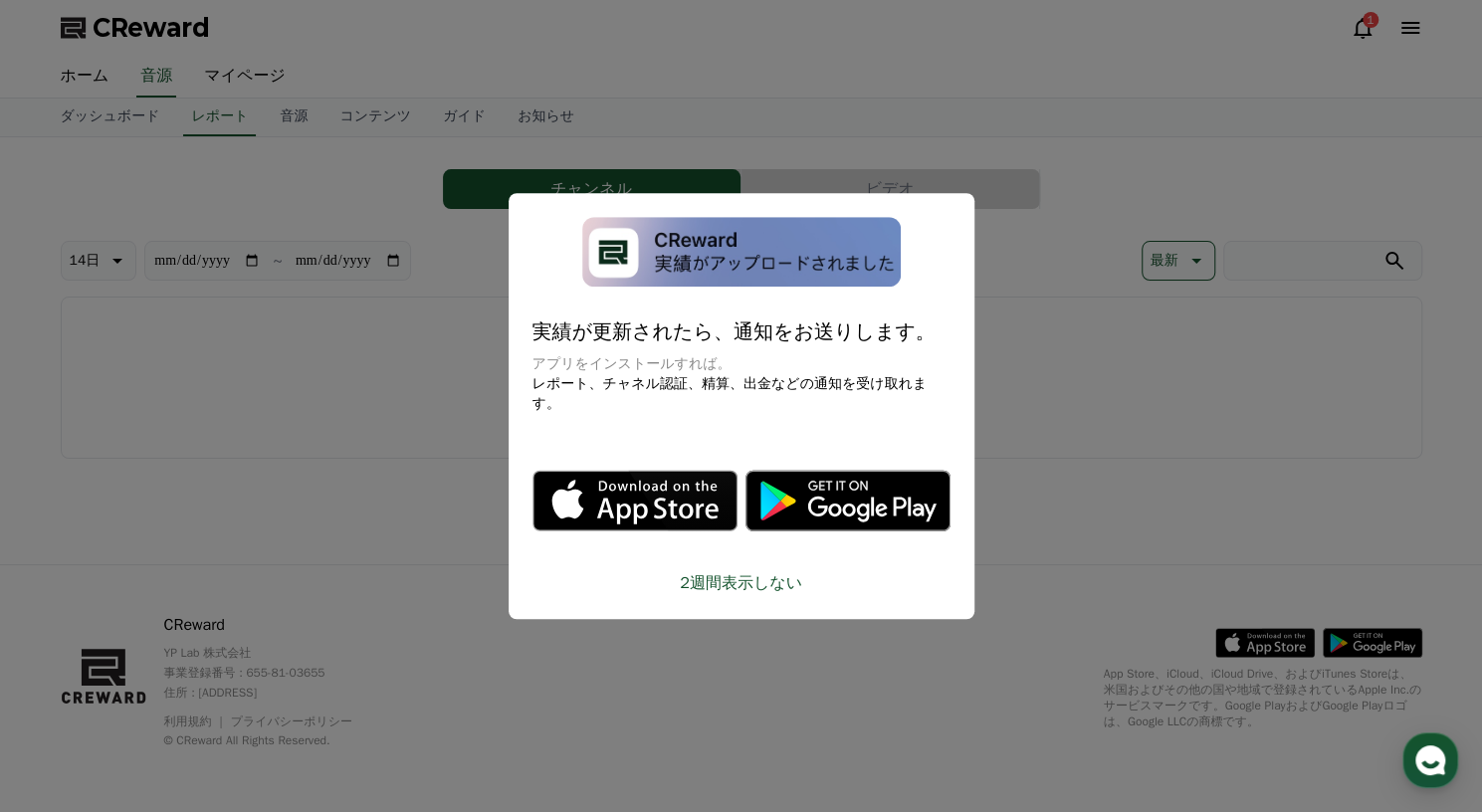 click on "2週間表示しない" at bounding box center [741, 583] 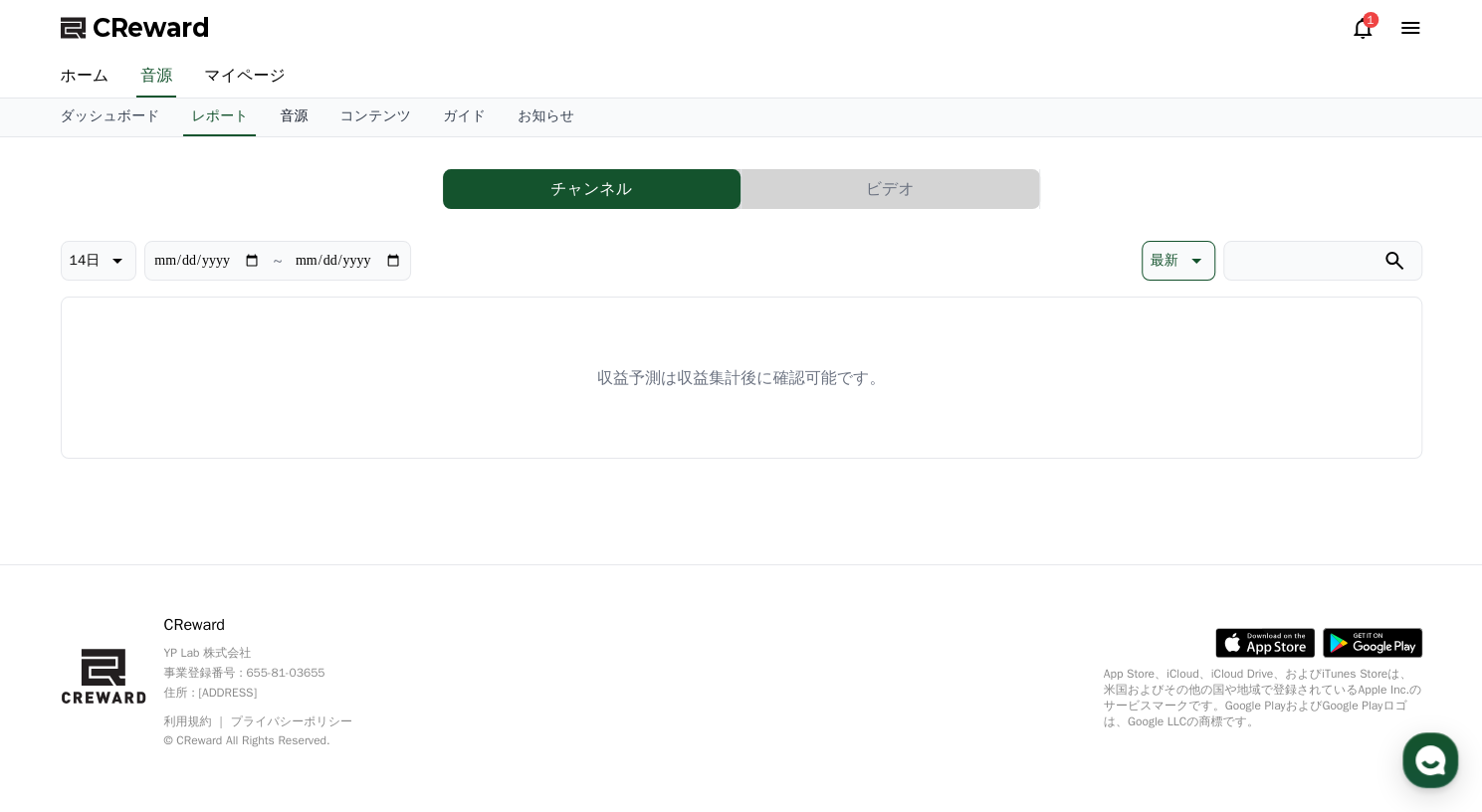 click on "音源" at bounding box center [294, 117] 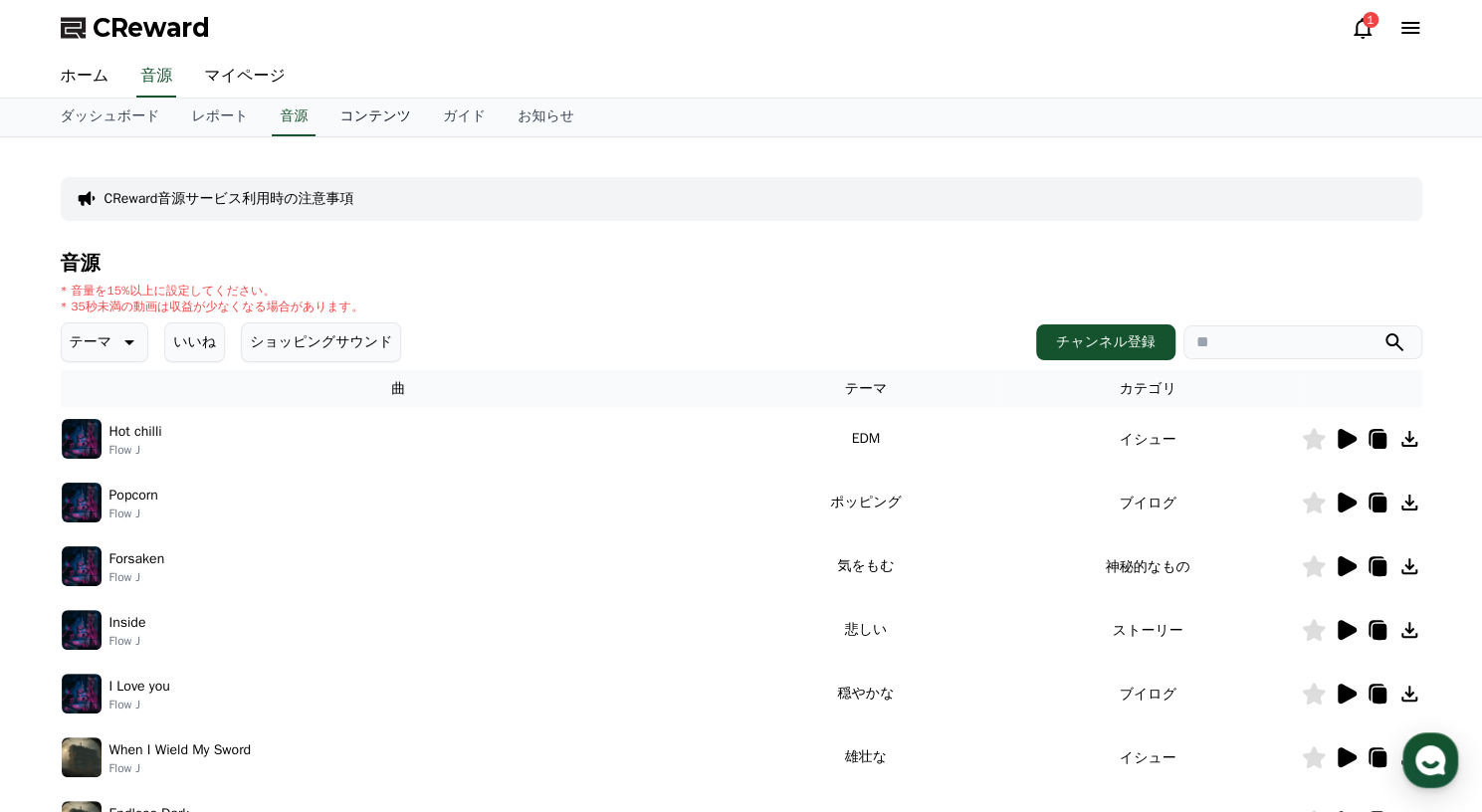 click on "コンテンツ" at bounding box center (375, 117) 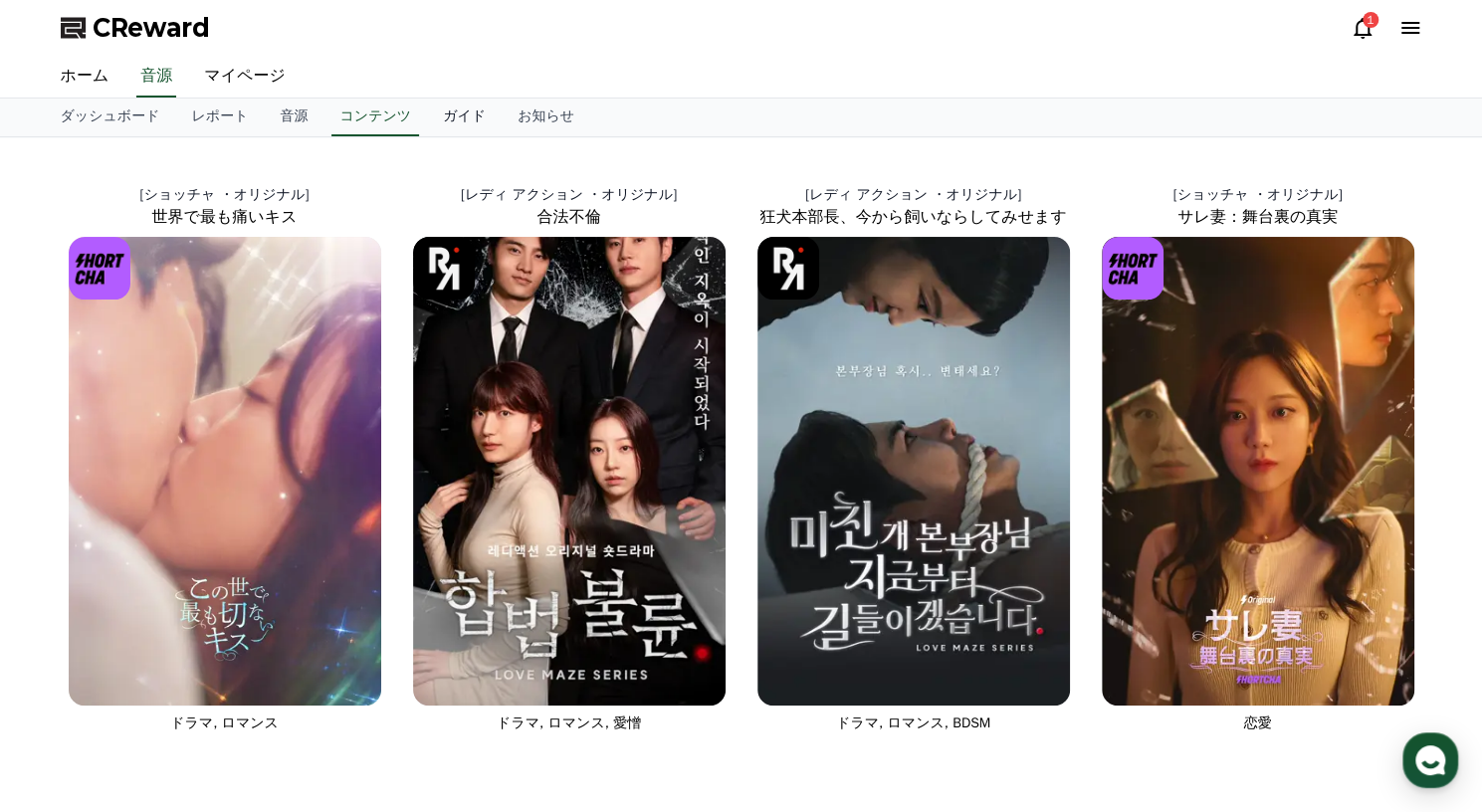 click on "ガイド" at bounding box center (464, 117) 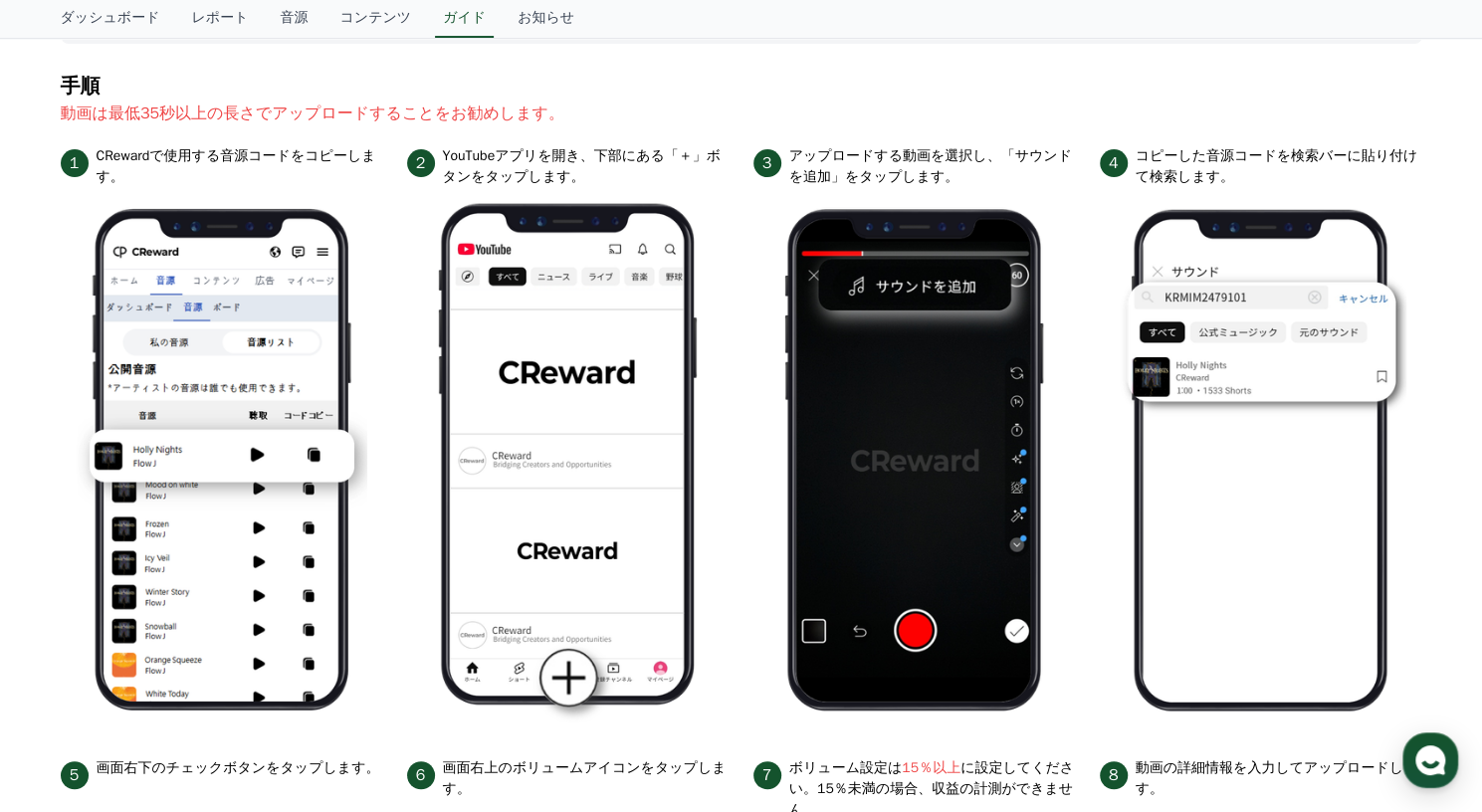 scroll, scrollTop: 0, scrollLeft: 0, axis: both 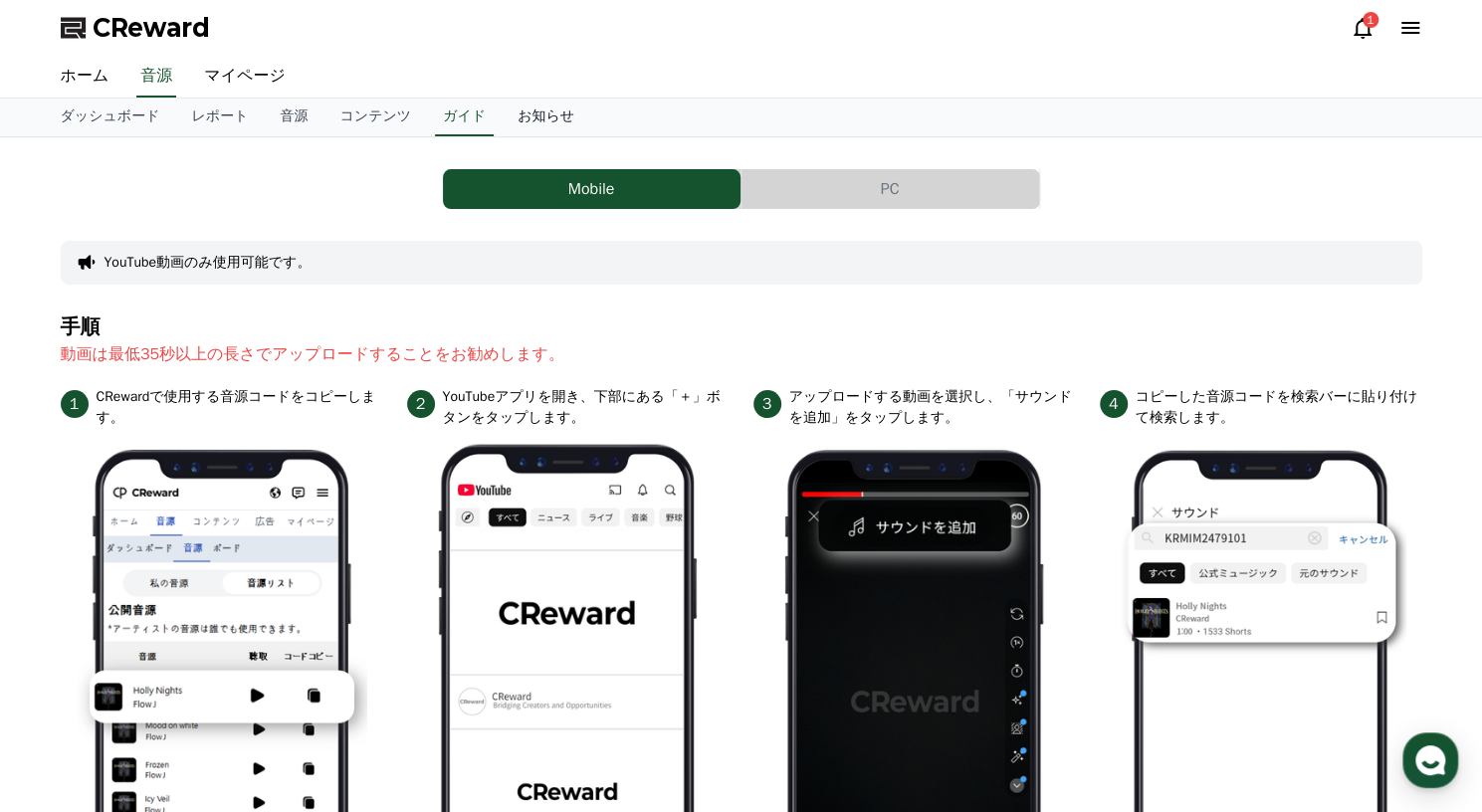 click on "お知らせ" at bounding box center [545, 117] 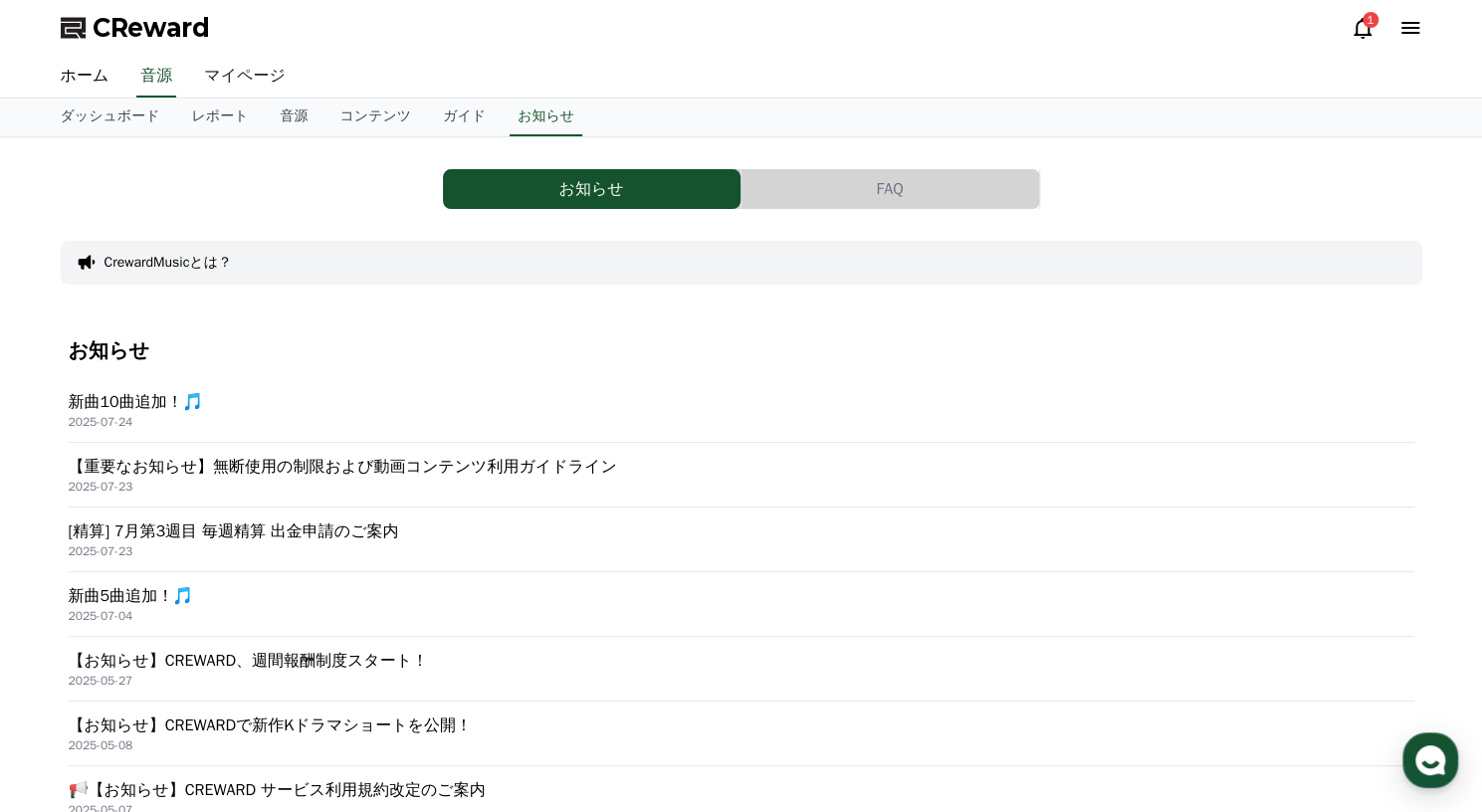 click on "マイページ" at bounding box center (245, 77) 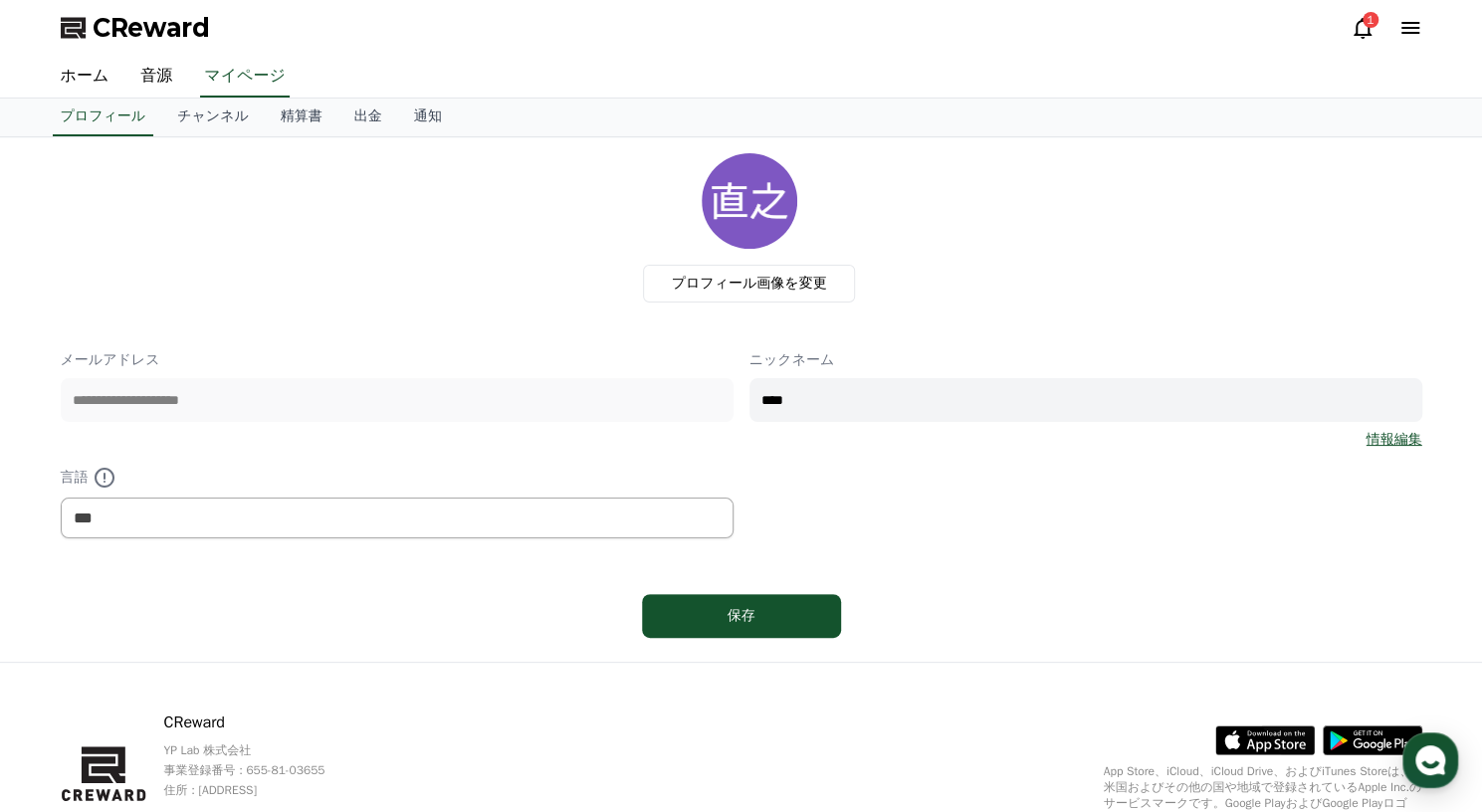 scroll, scrollTop: 0, scrollLeft: 0, axis: both 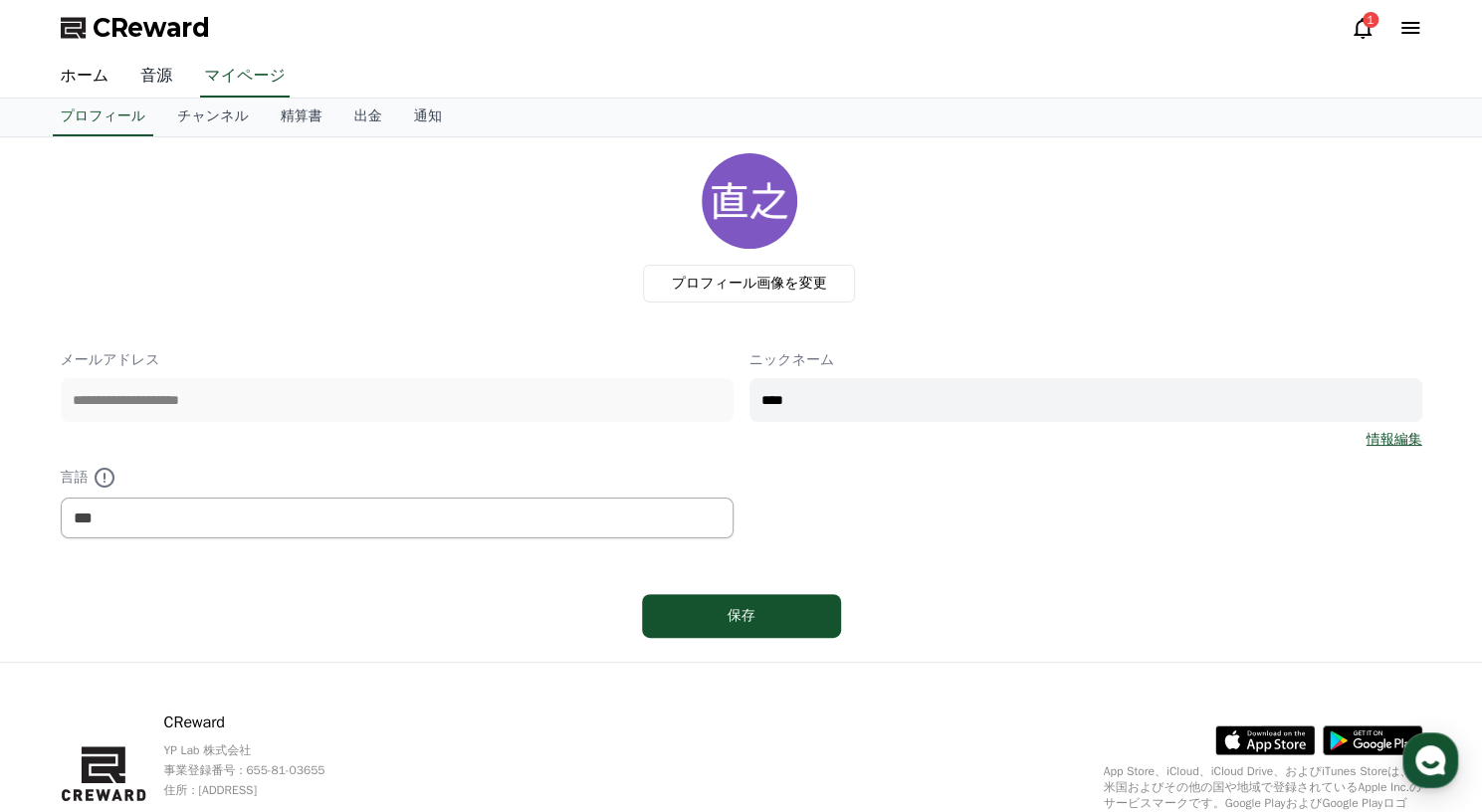 click on "音源" at bounding box center [156, 77] 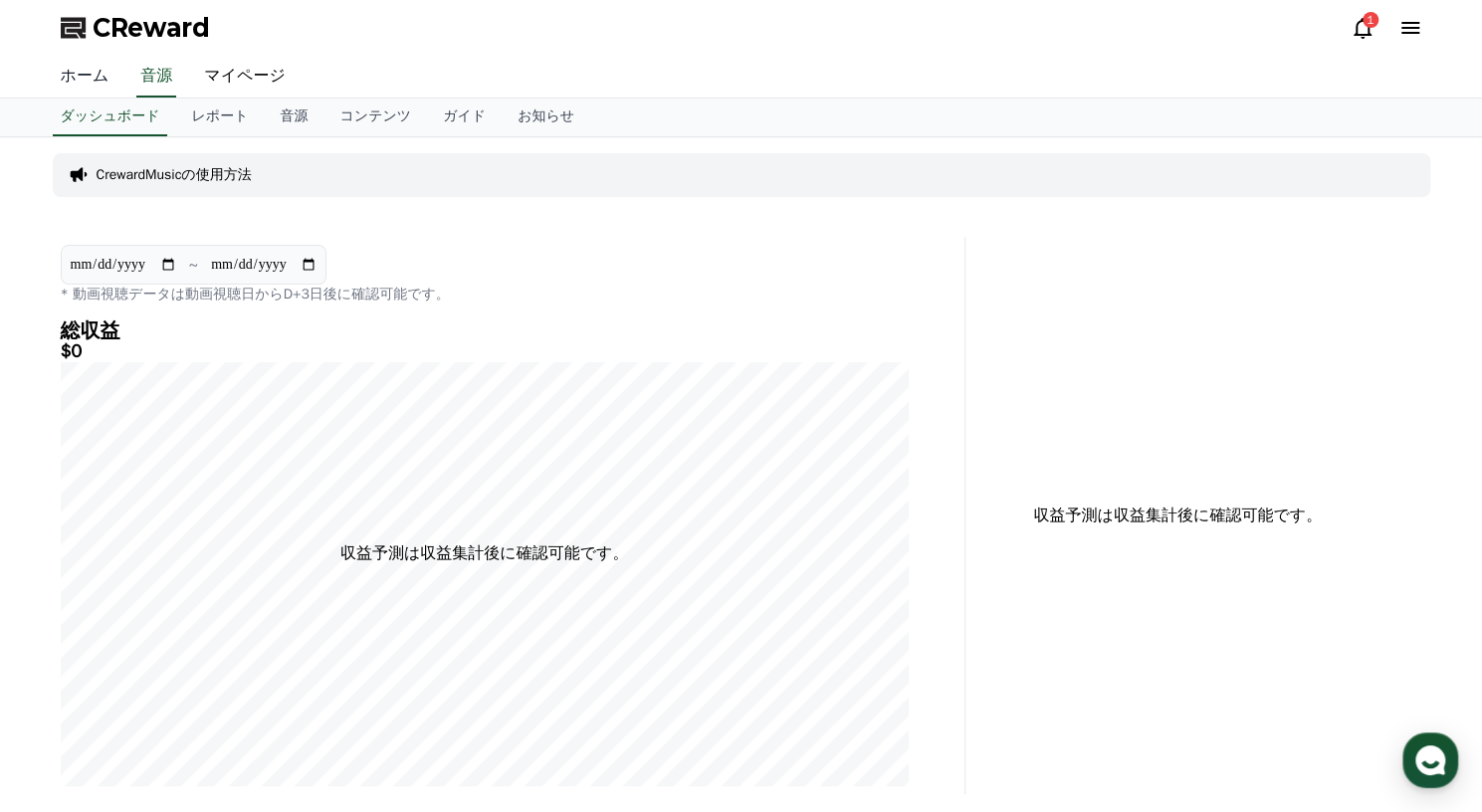 click on "ホーム" at bounding box center [85, 77] 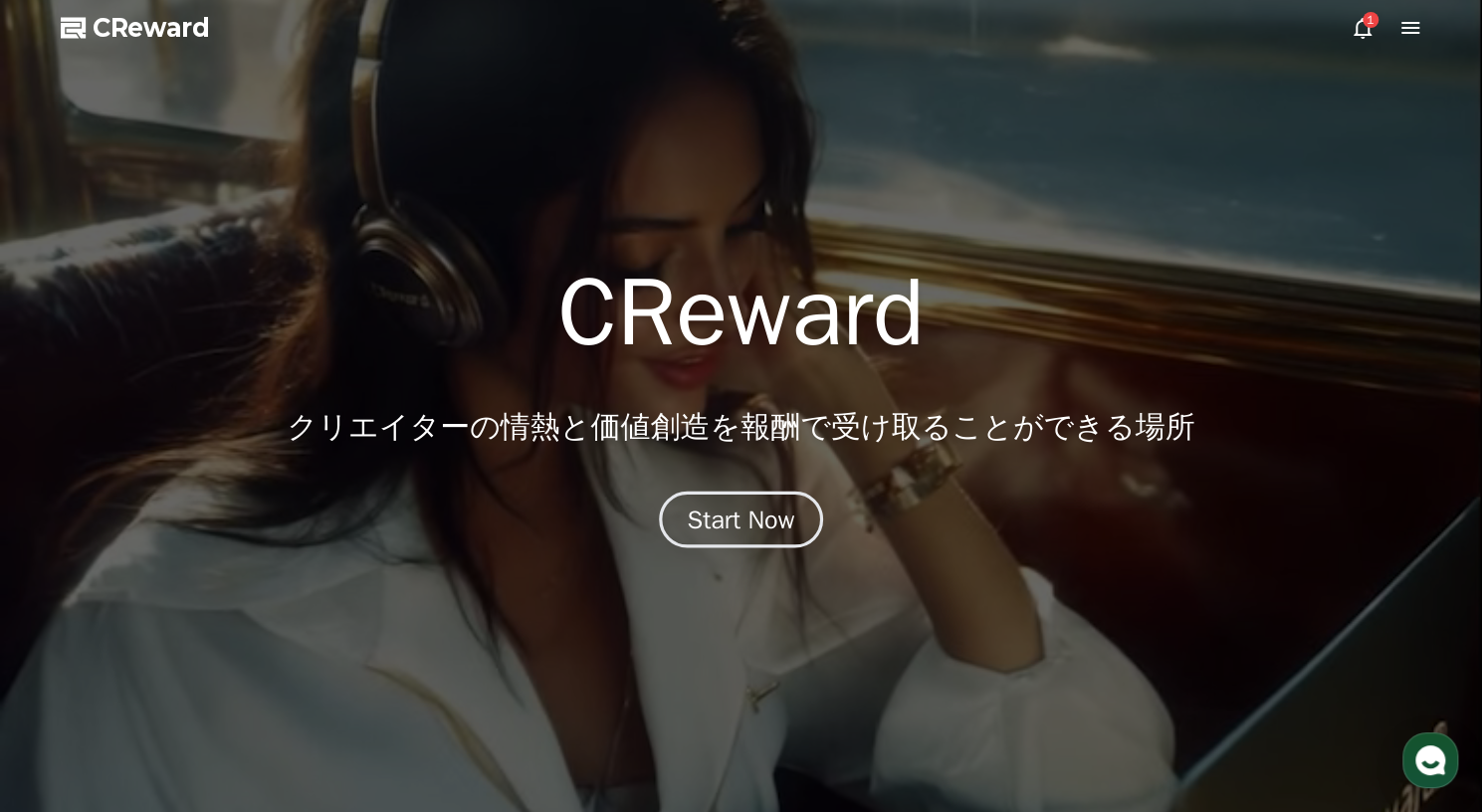 click on "Start Now" at bounding box center [741, 519] 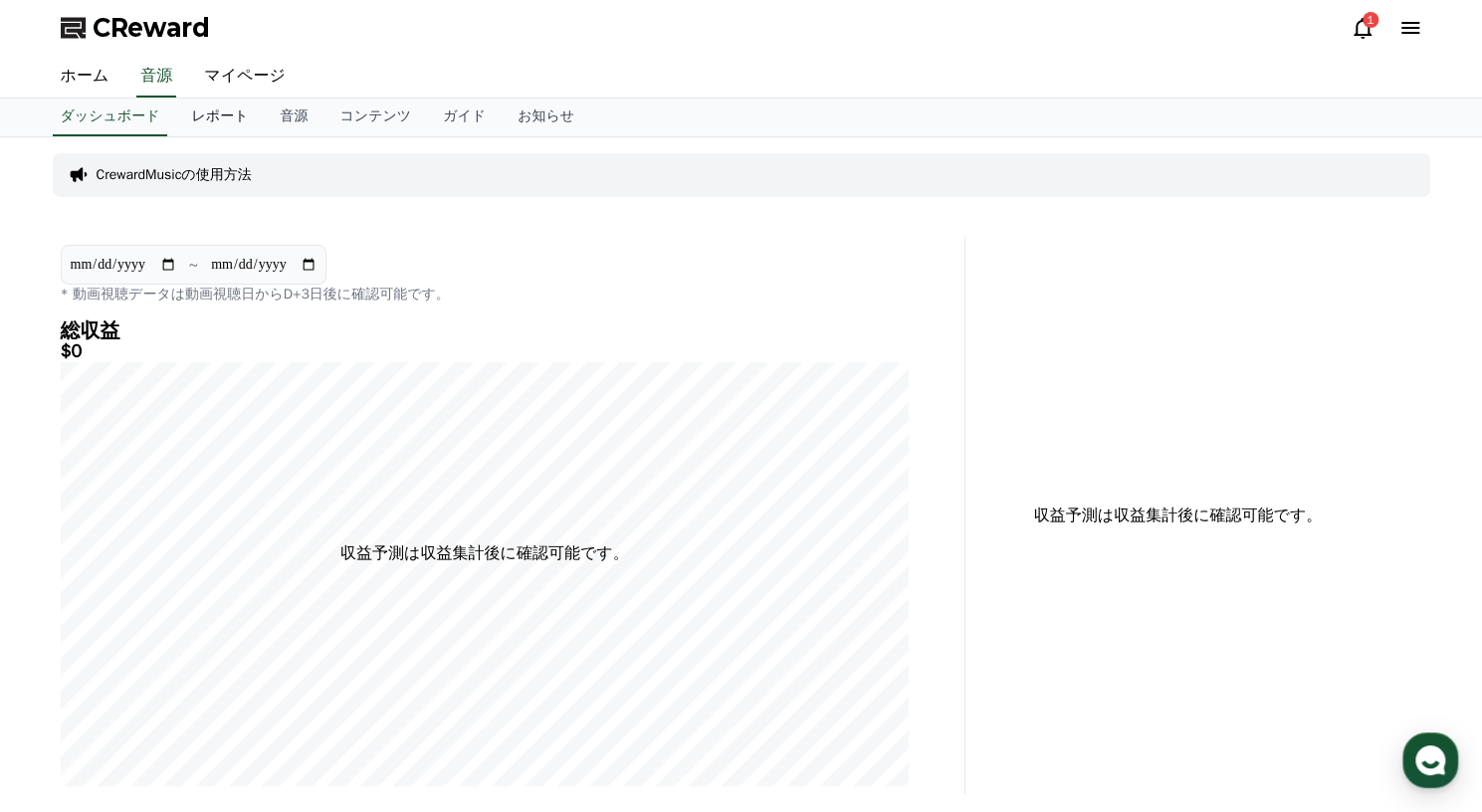 click on "レポート" at bounding box center (219, 117) 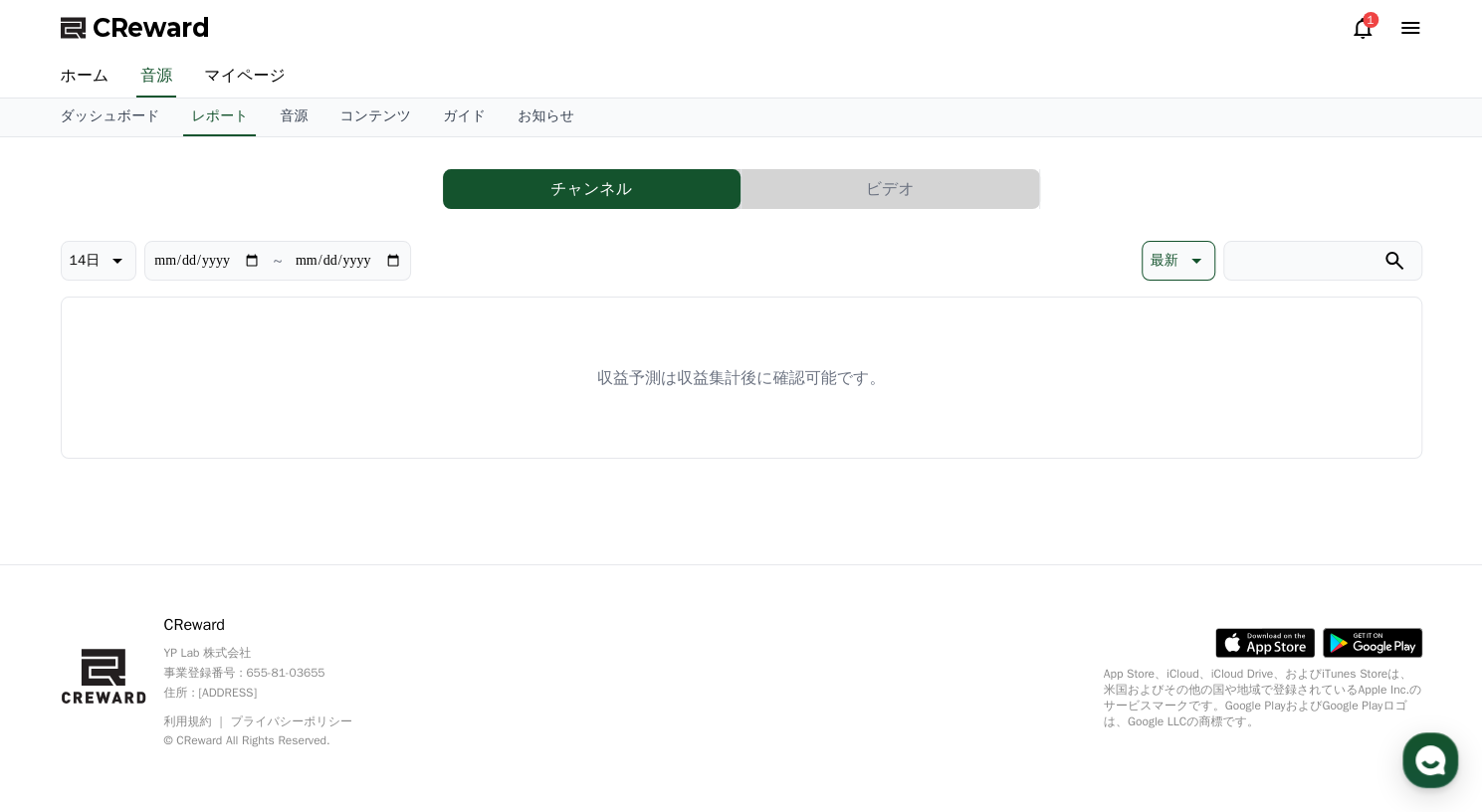 click on "チャンネル" at bounding box center (591, 189) 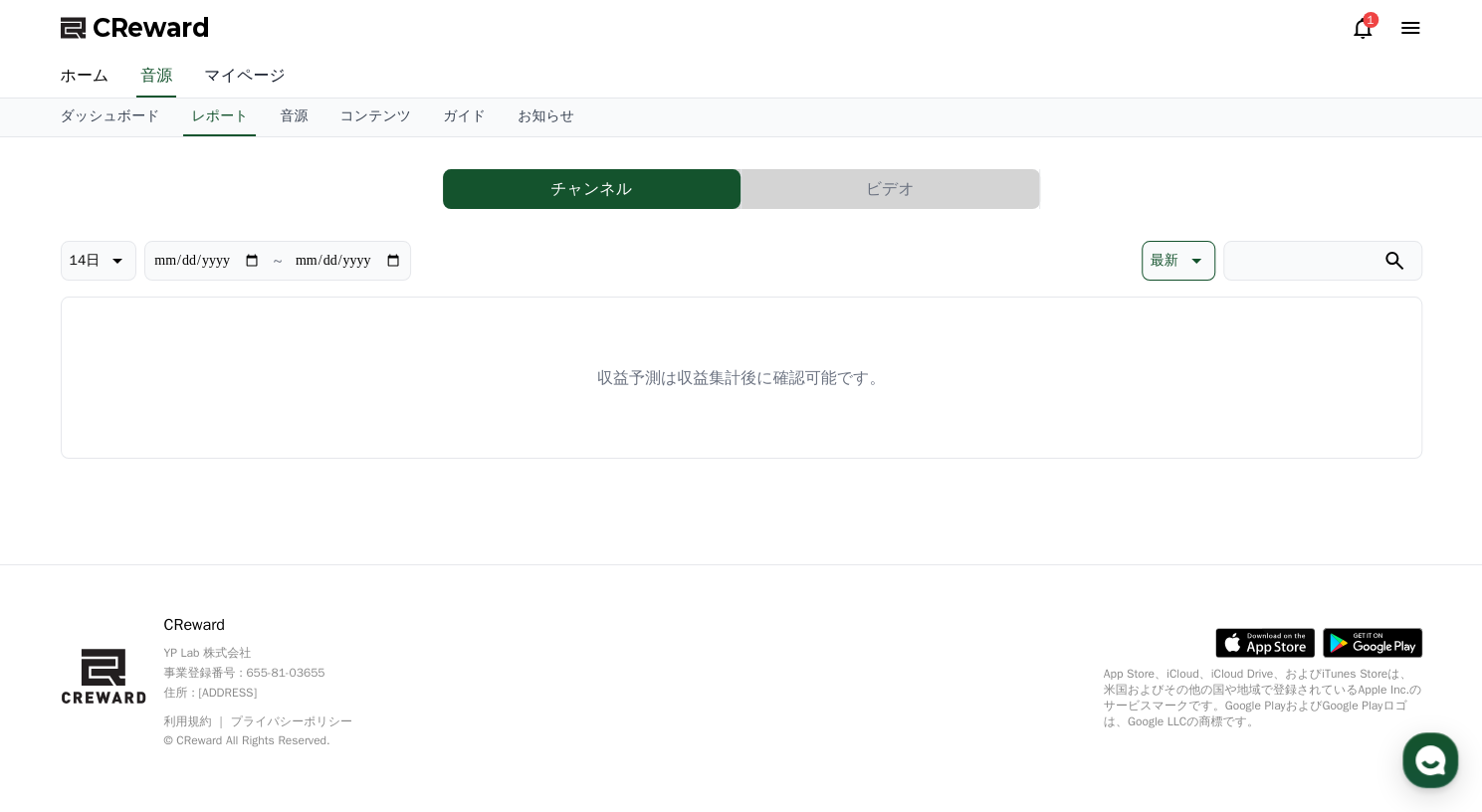 click on "マイページ" at bounding box center (245, 77) 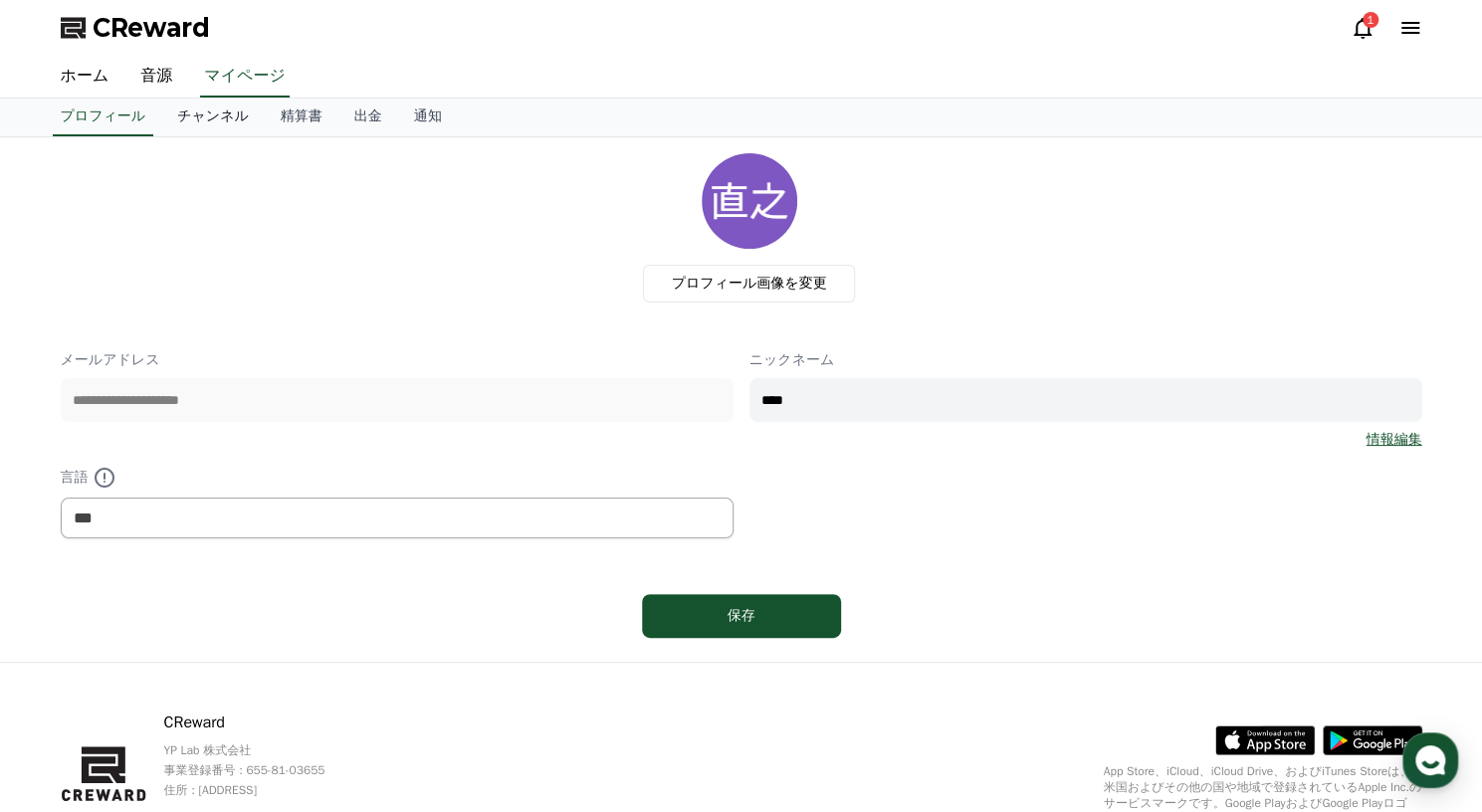 click on "チャンネル" at bounding box center [213, 117] 